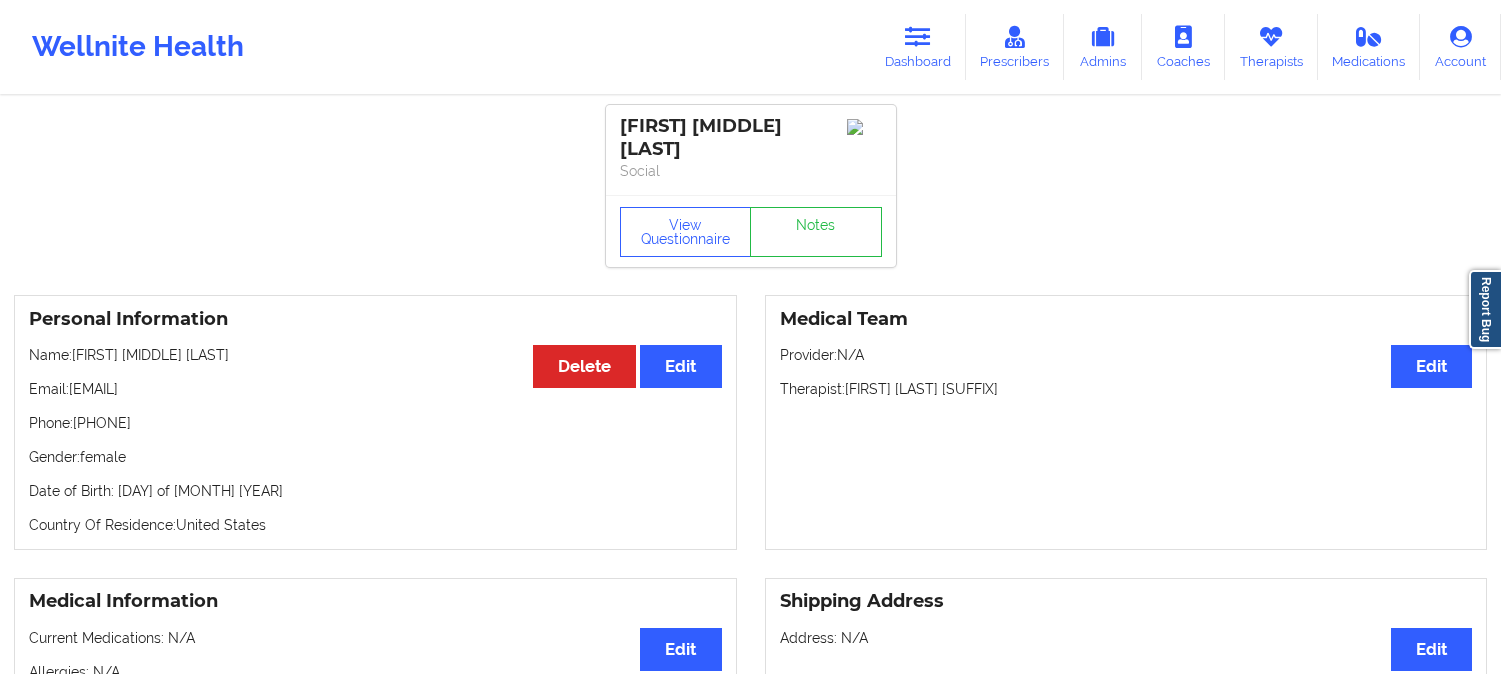 scroll, scrollTop: 0, scrollLeft: 0, axis: both 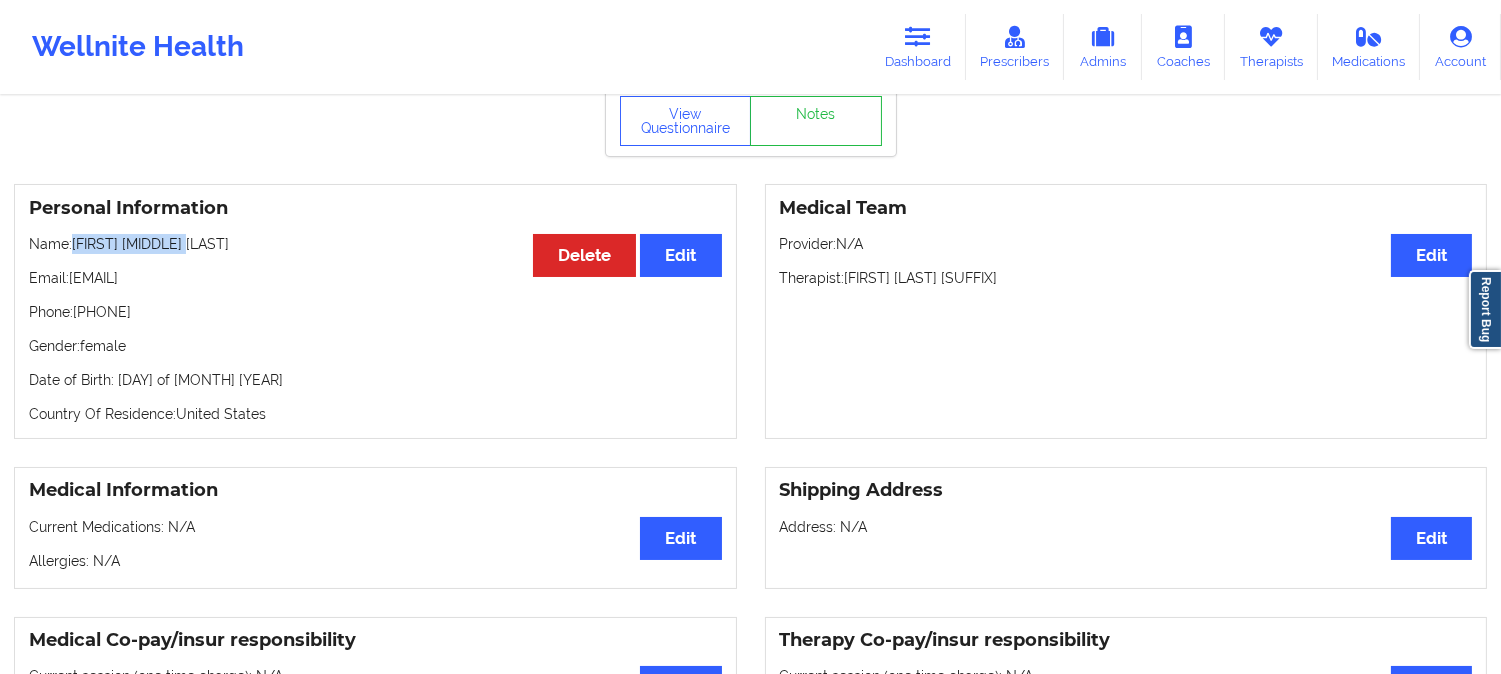 drag, startPoint x: 194, startPoint y: 230, endPoint x: 73, endPoint y: 224, distance: 121.14867 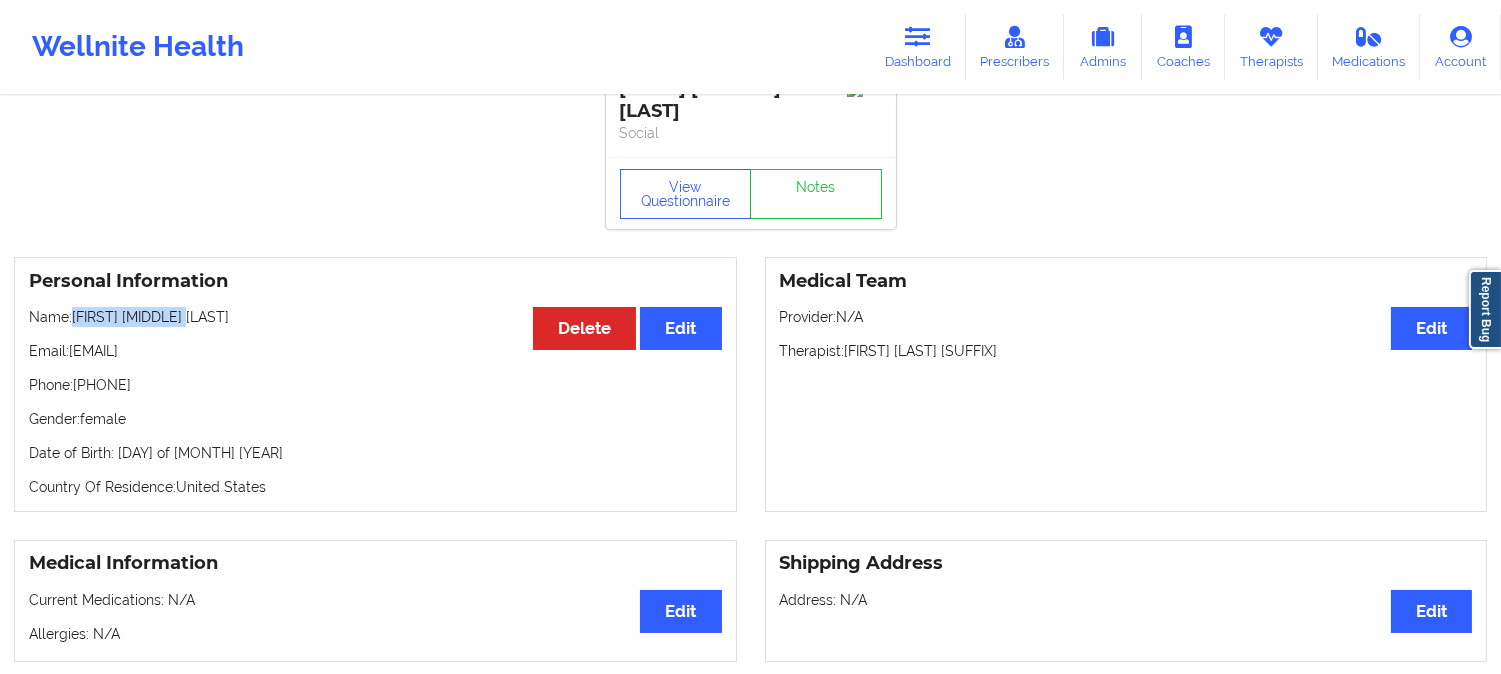 scroll, scrollTop: 0, scrollLeft: 0, axis: both 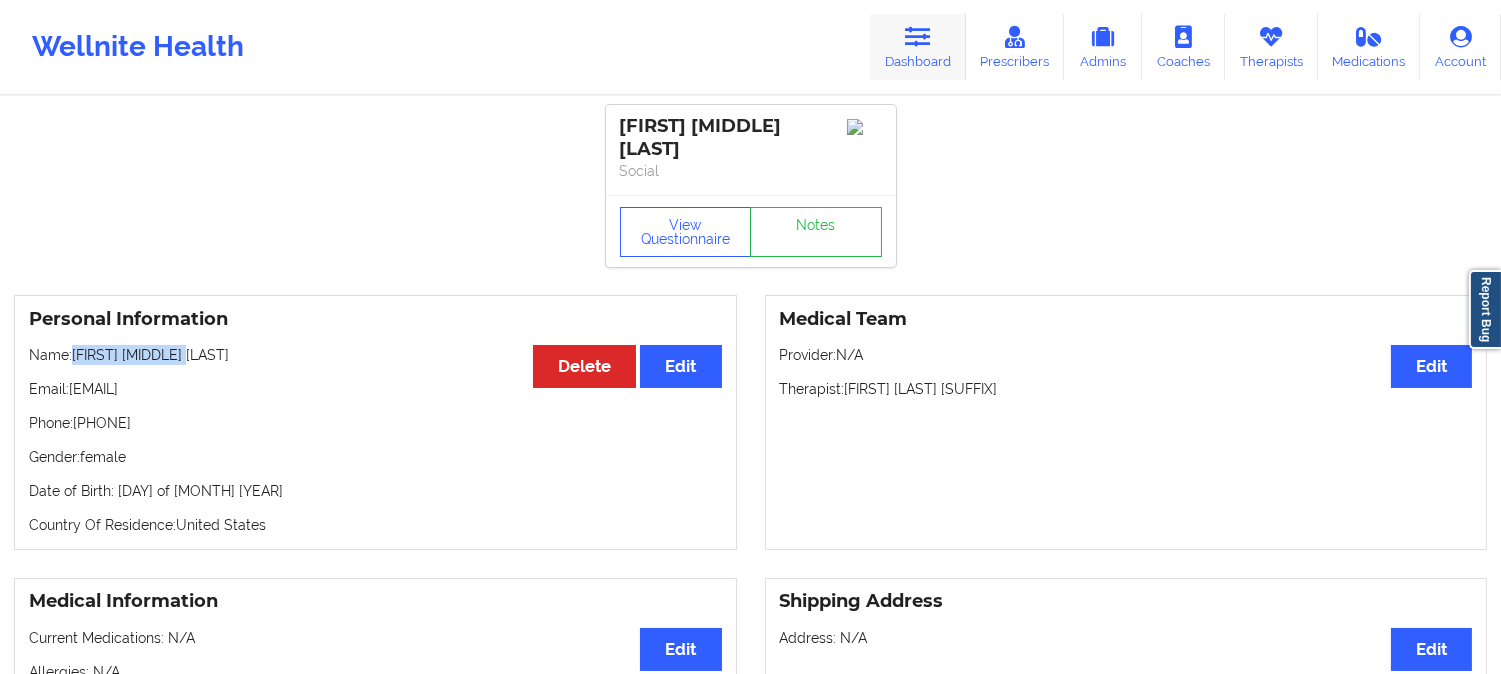 click on "Dashboard" at bounding box center (918, 47) 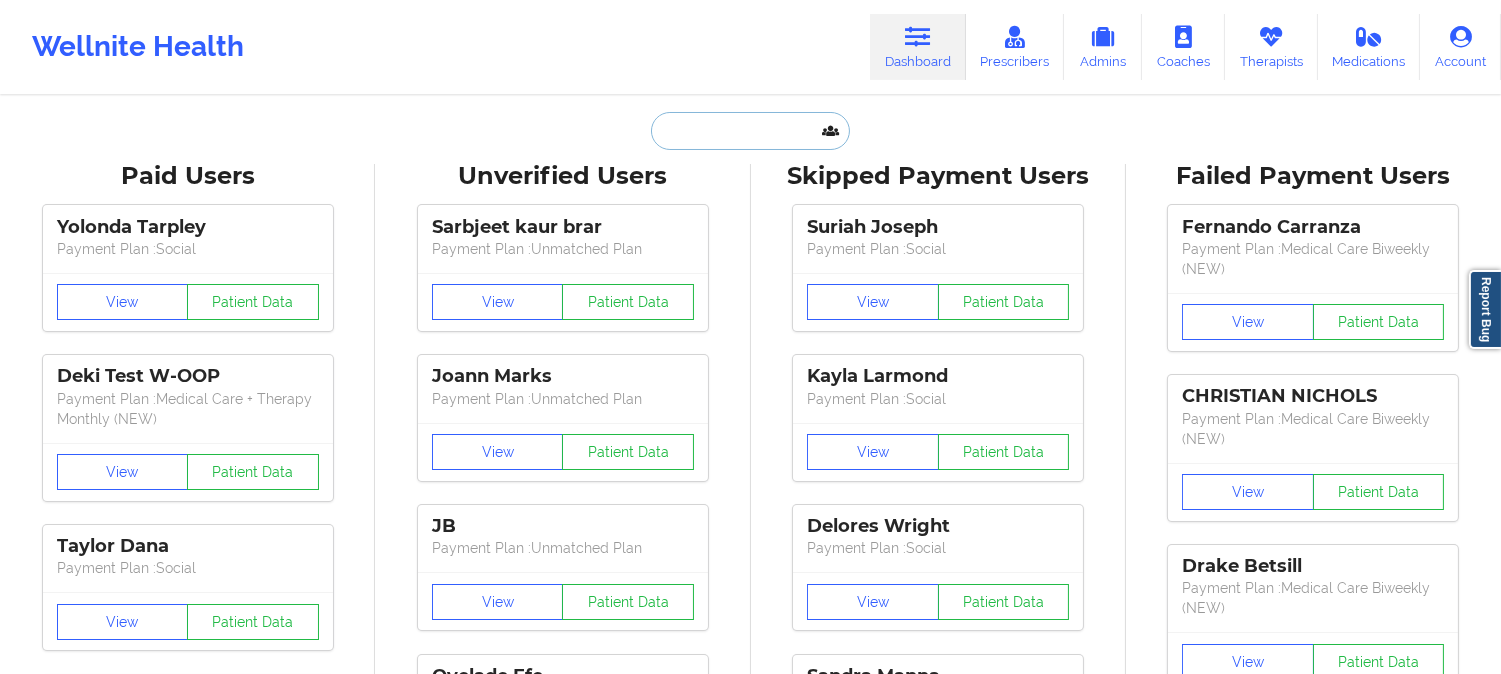 click at bounding box center (750, 131) 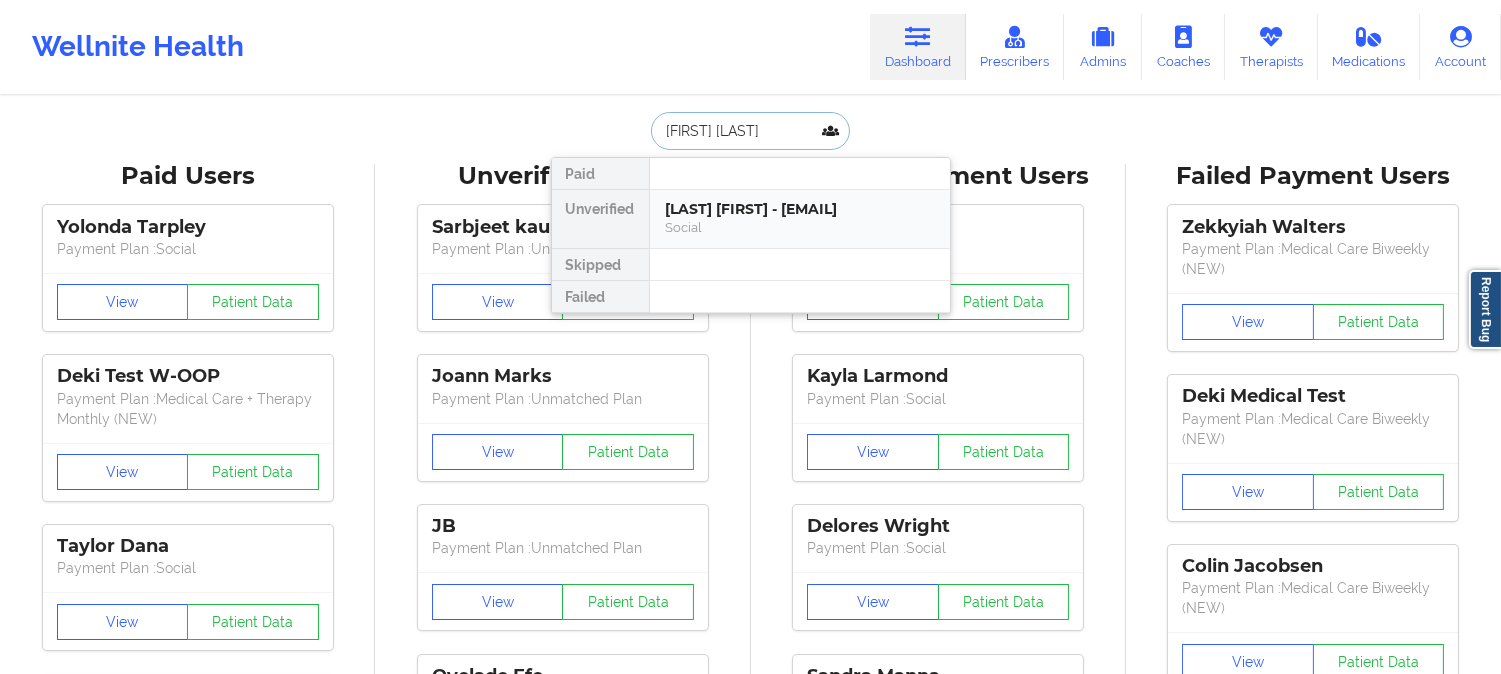 click on "[LAST] [FIRST] - [EMAIL]" at bounding box center [800, 209] 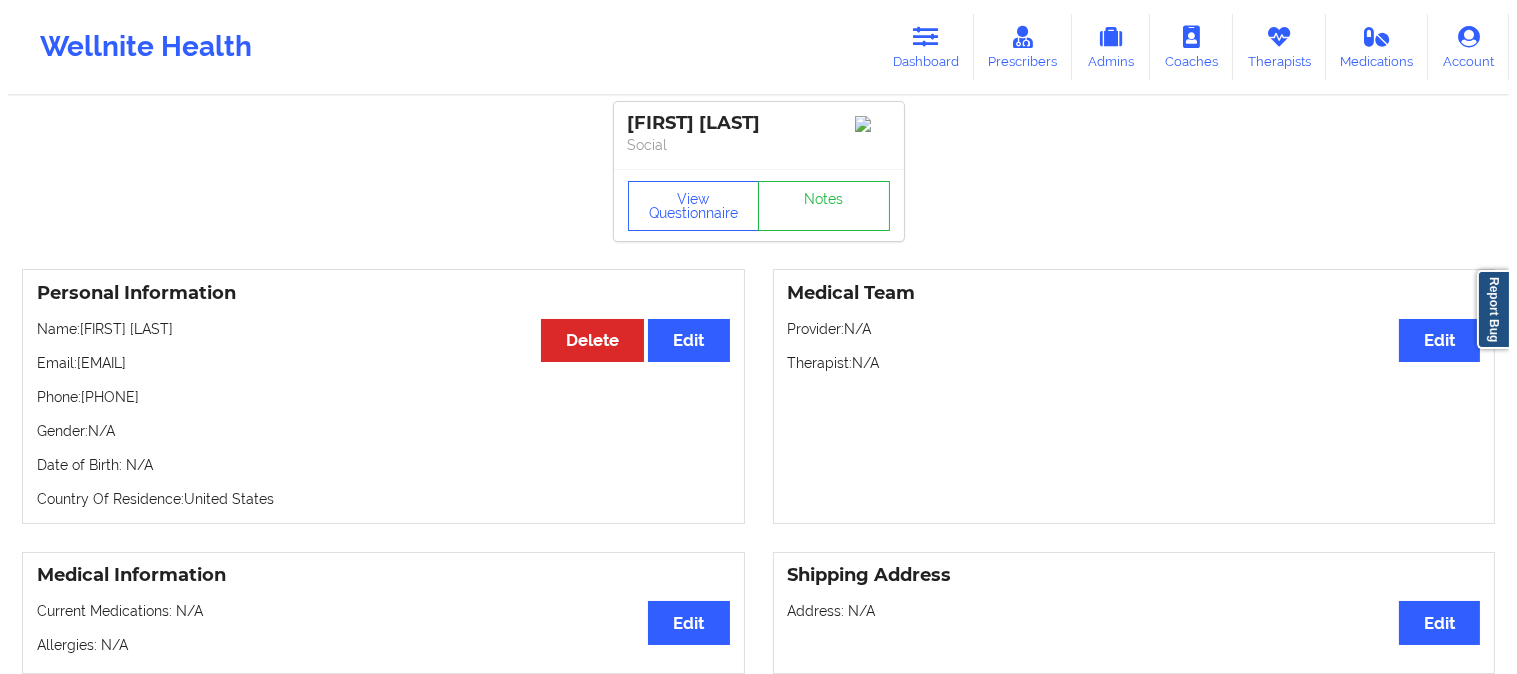 scroll, scrollTop: 0, scrollLeft: 0, axis: both 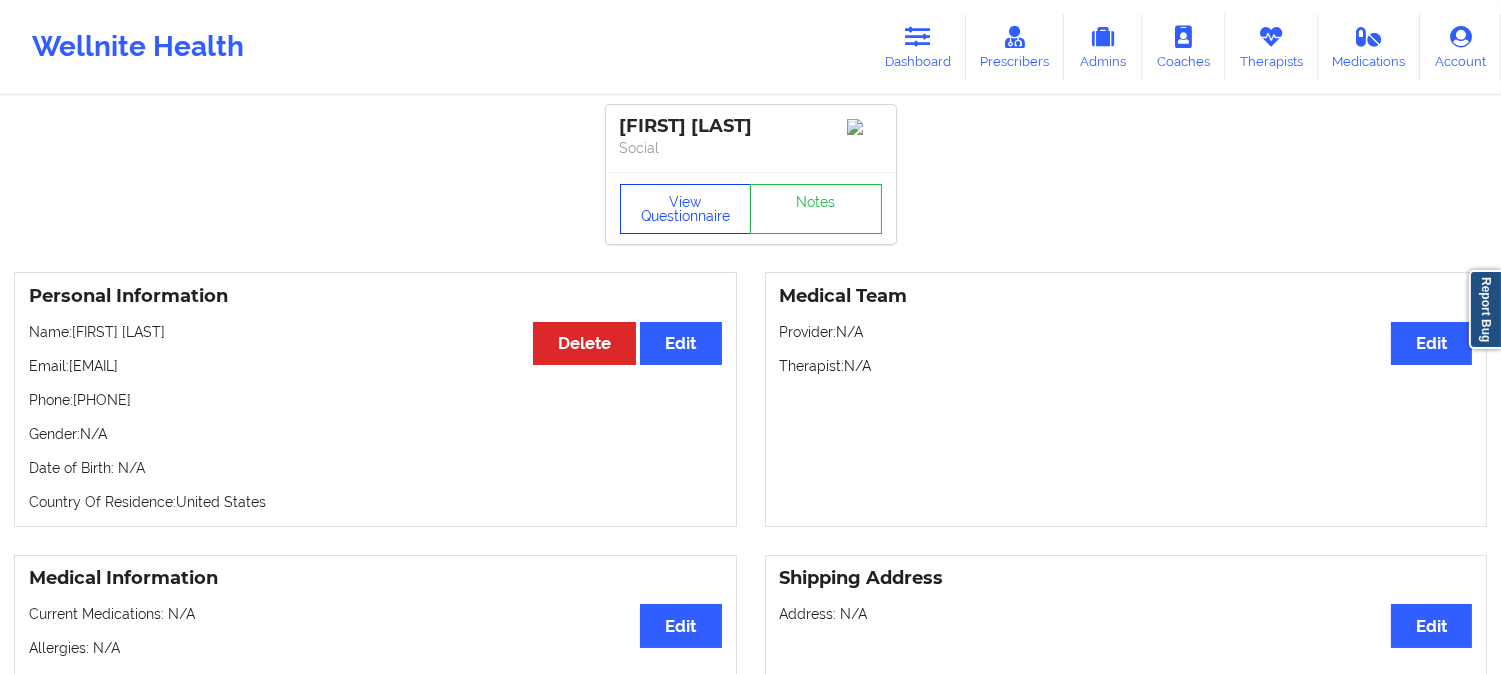 click on "View Questionnaire" at bounding box center (686, 209) 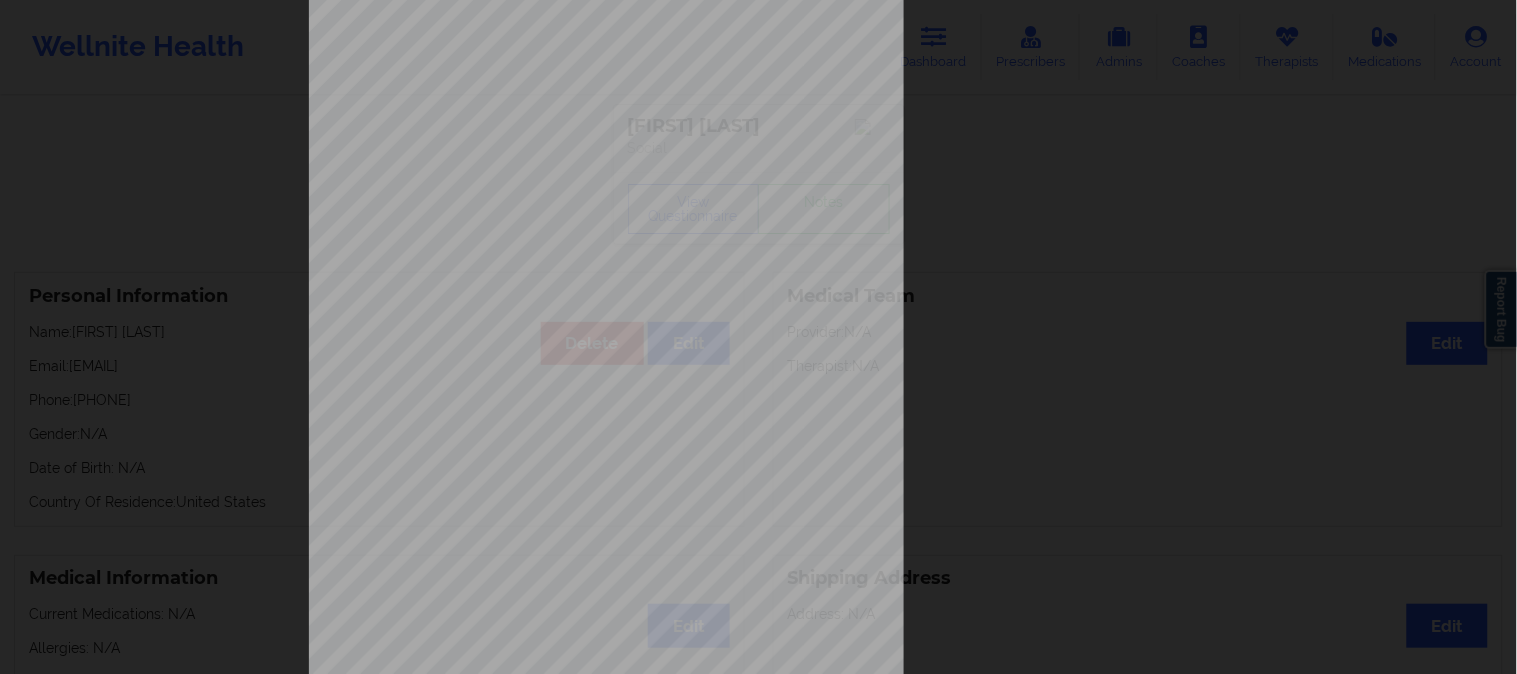 scroll, scrollTop: 280, scrollLeft: 0, axis: vertical 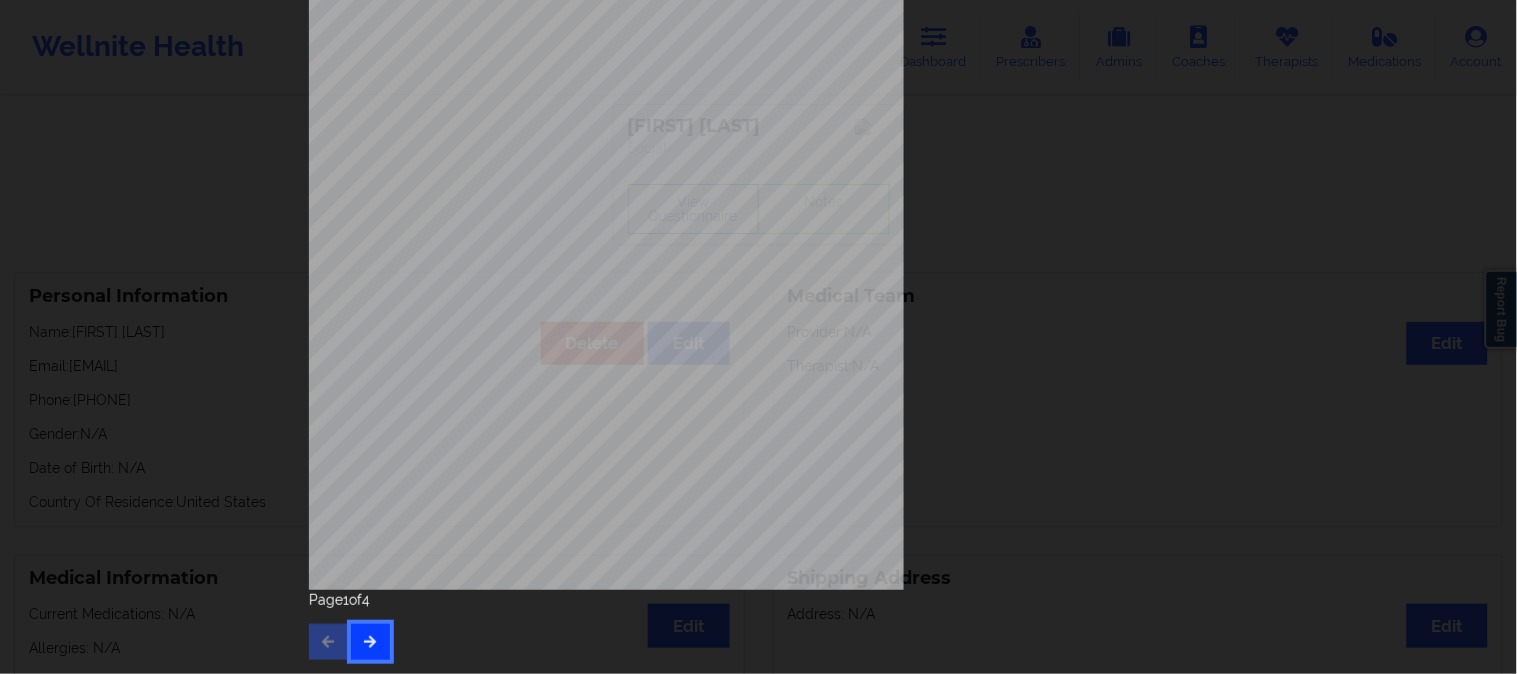 click at bounding box center [370, 642] 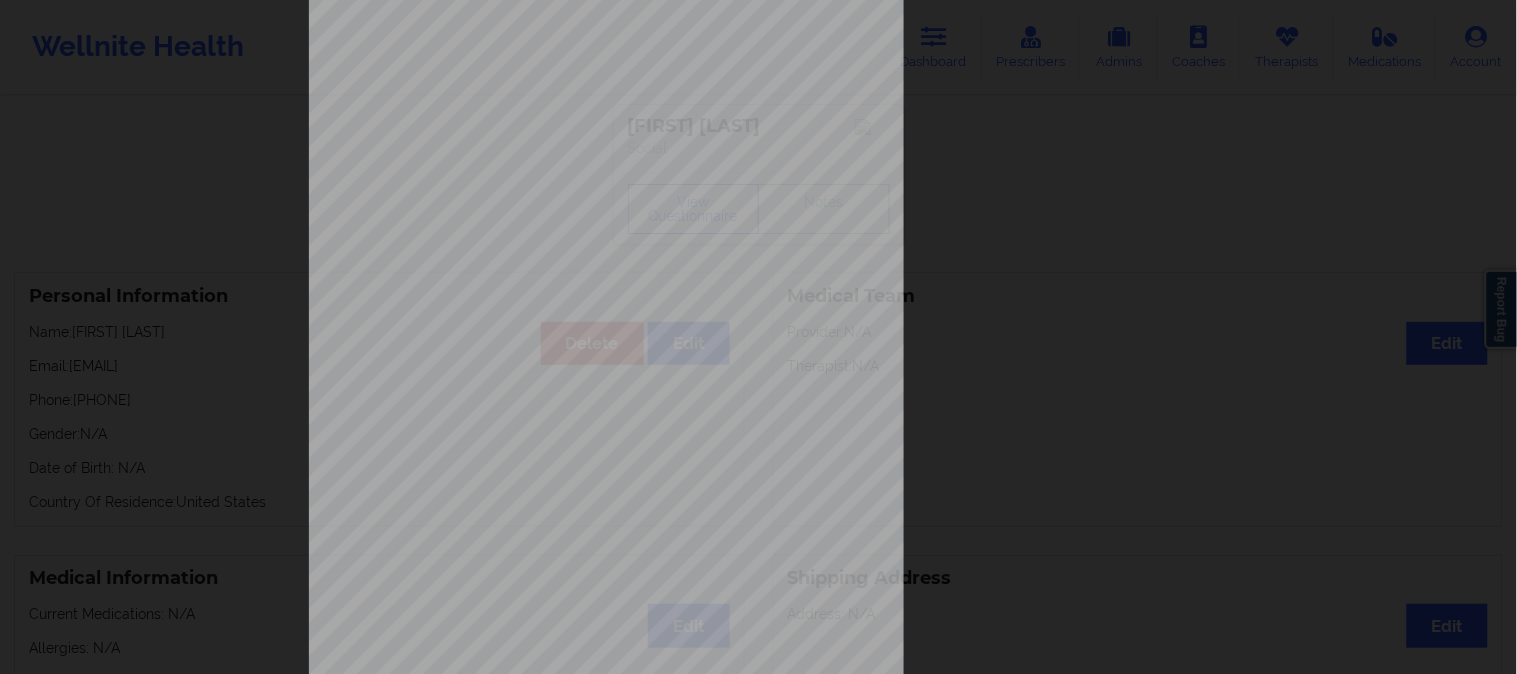 scroll, scrollTop: 280, scrollLeft: 0, axis: vertical 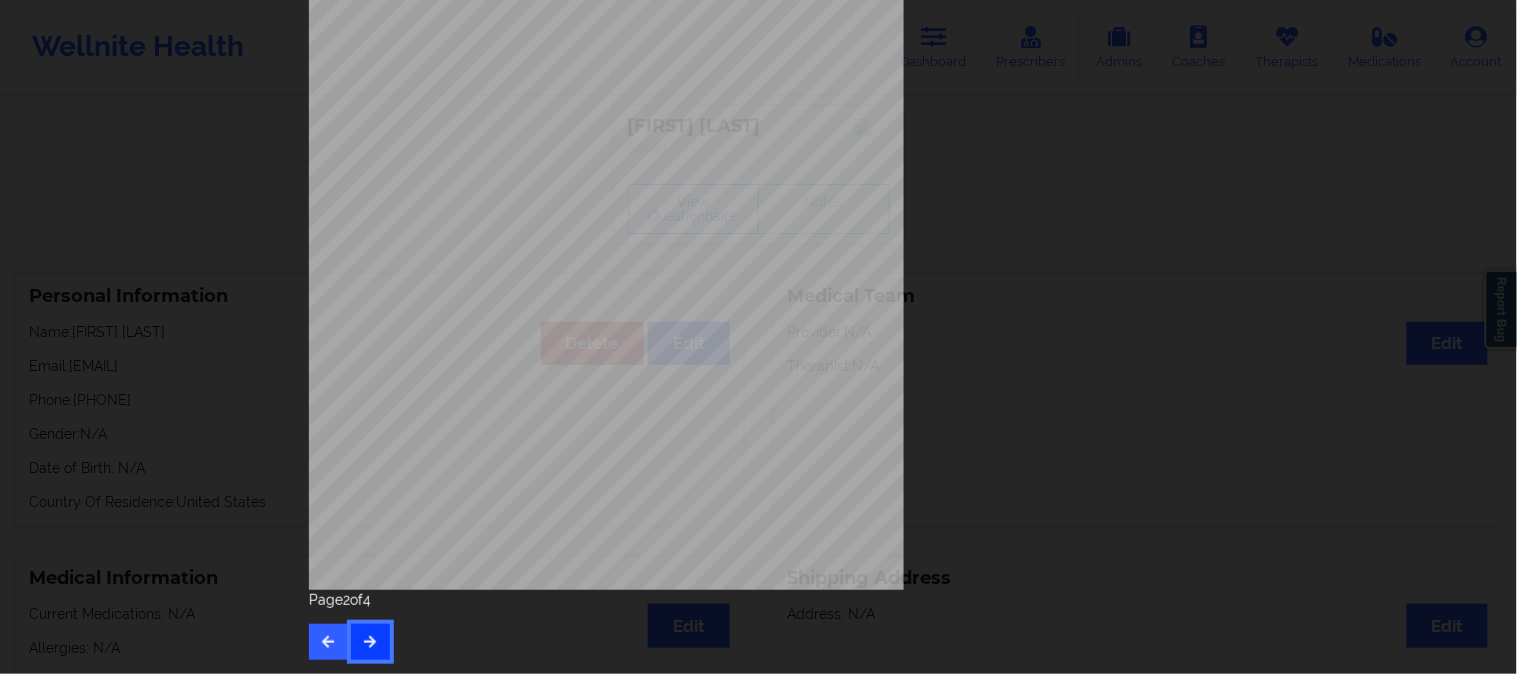 click at bounding box center (370, 642) 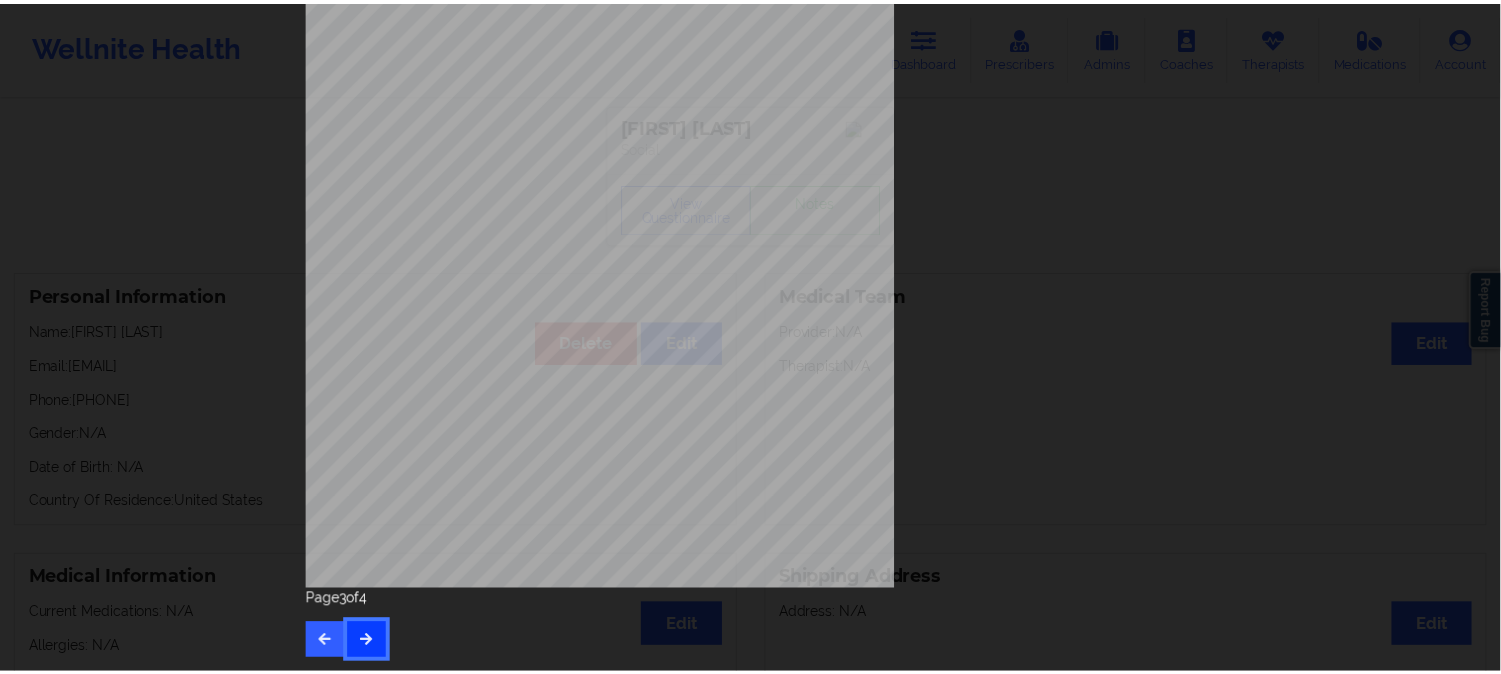 scroll, scrollTop: 0, scrollLeft: 0, axis: both 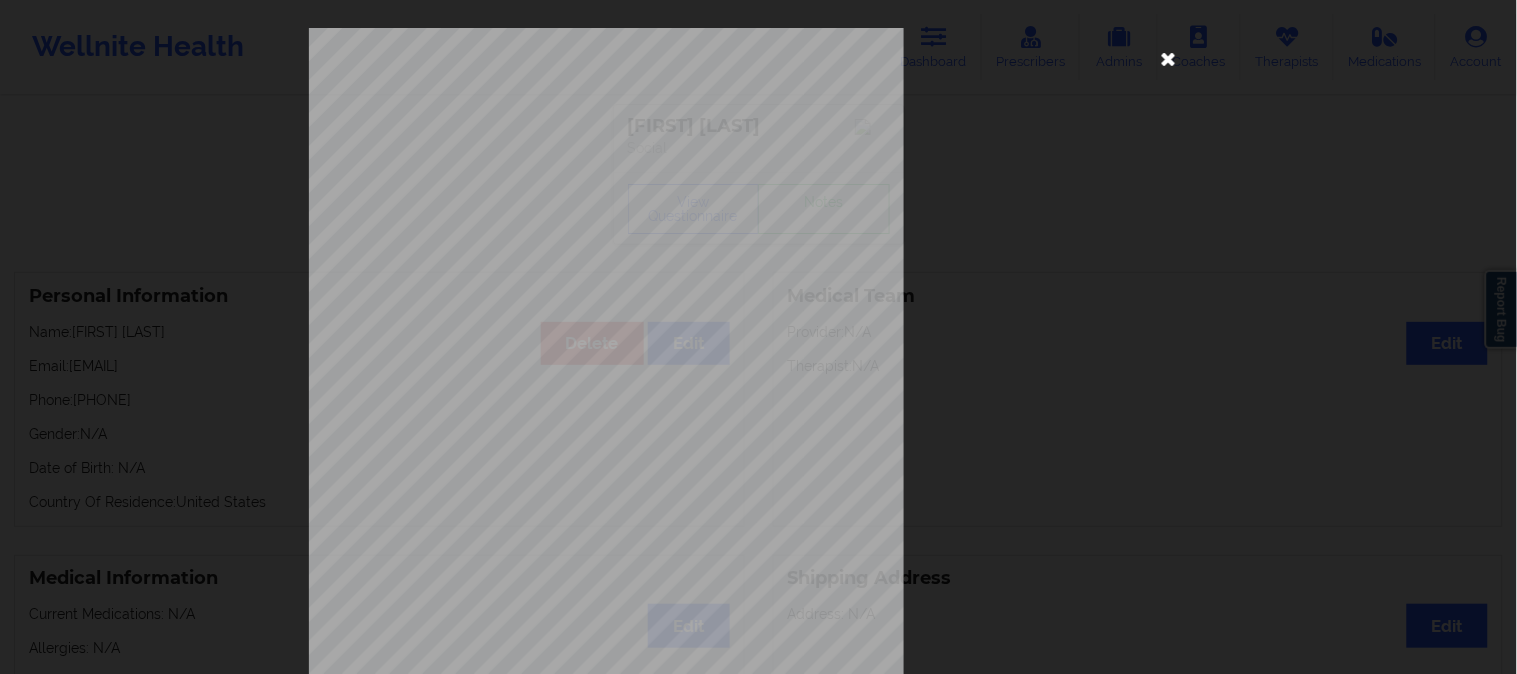 click at bounding box center (1169, 58) 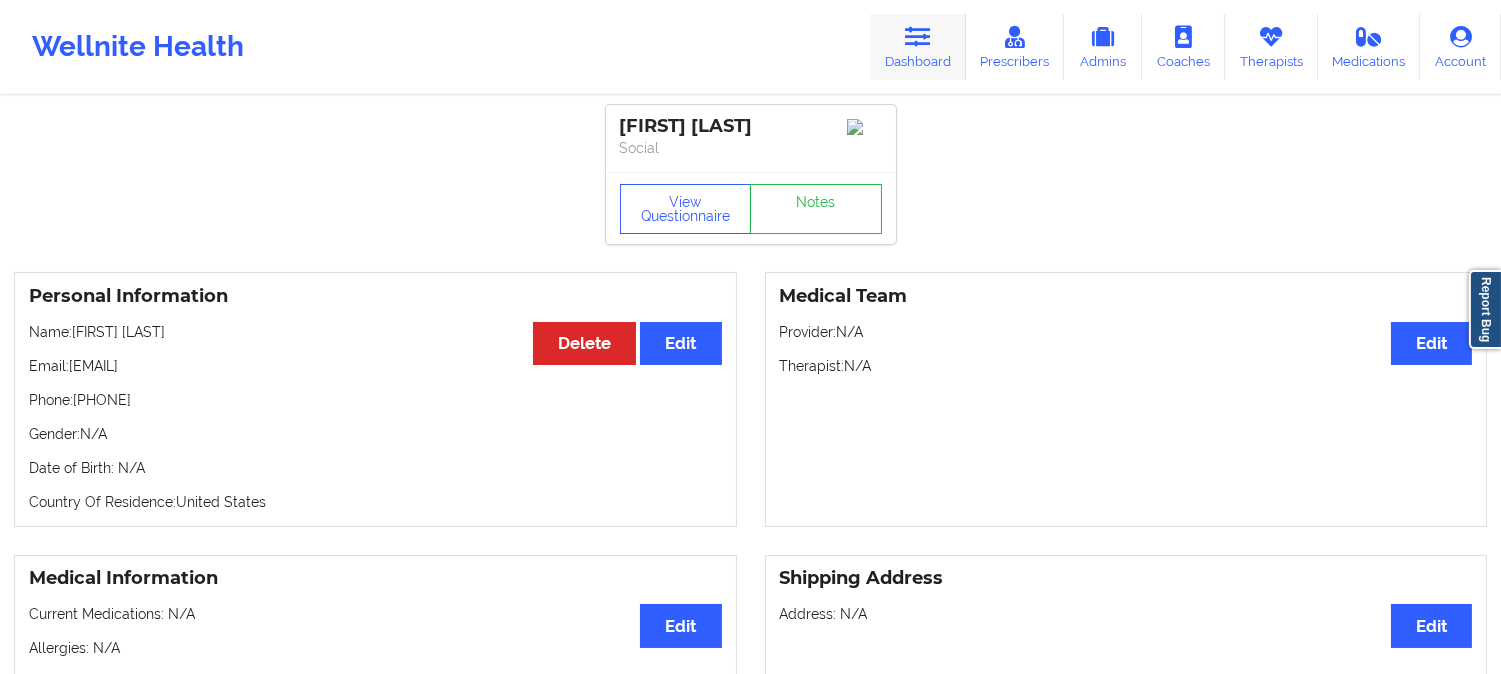 click on "Dashboard" at bounding box center [918, 47] 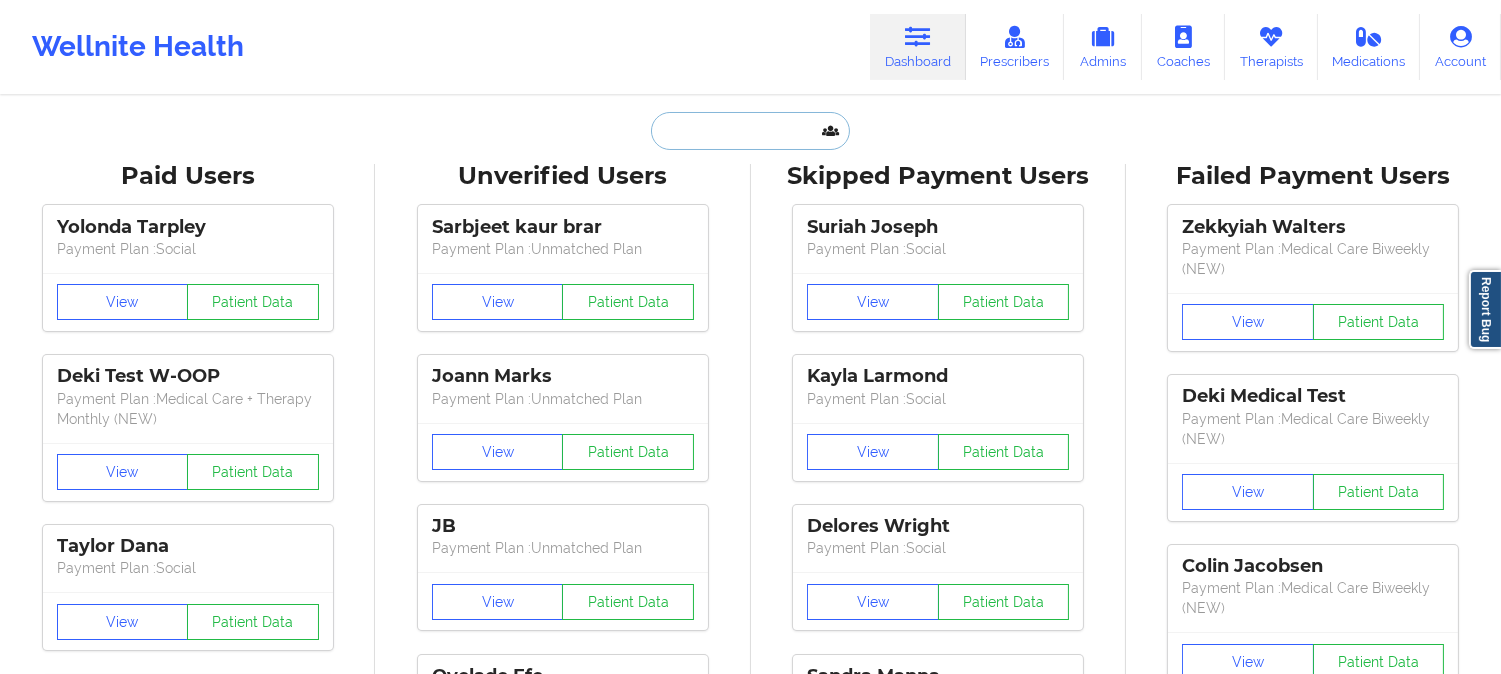 click at bounding box center (750, 131) 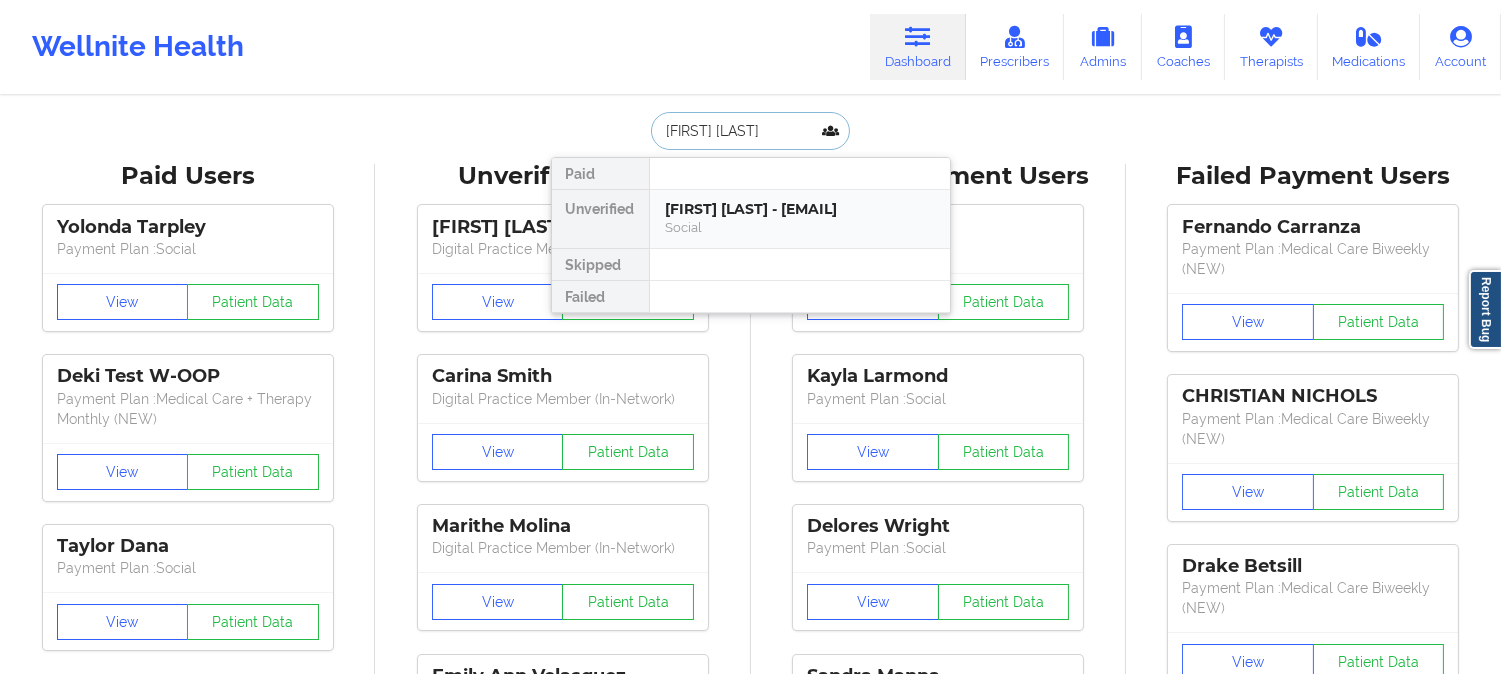 click on "Social" at bounding box center (800, 227) 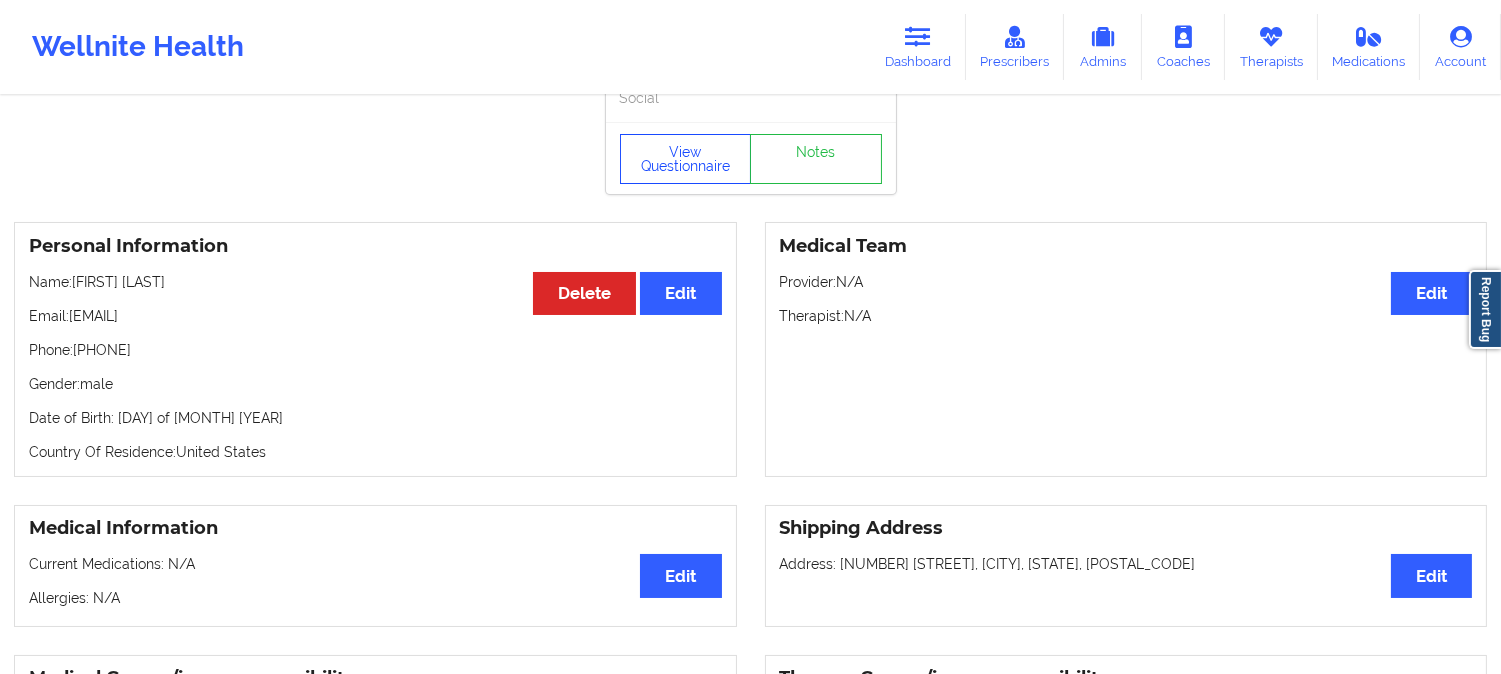 scroll, scrollTop: 0, scrollLeft: 0, axis: both 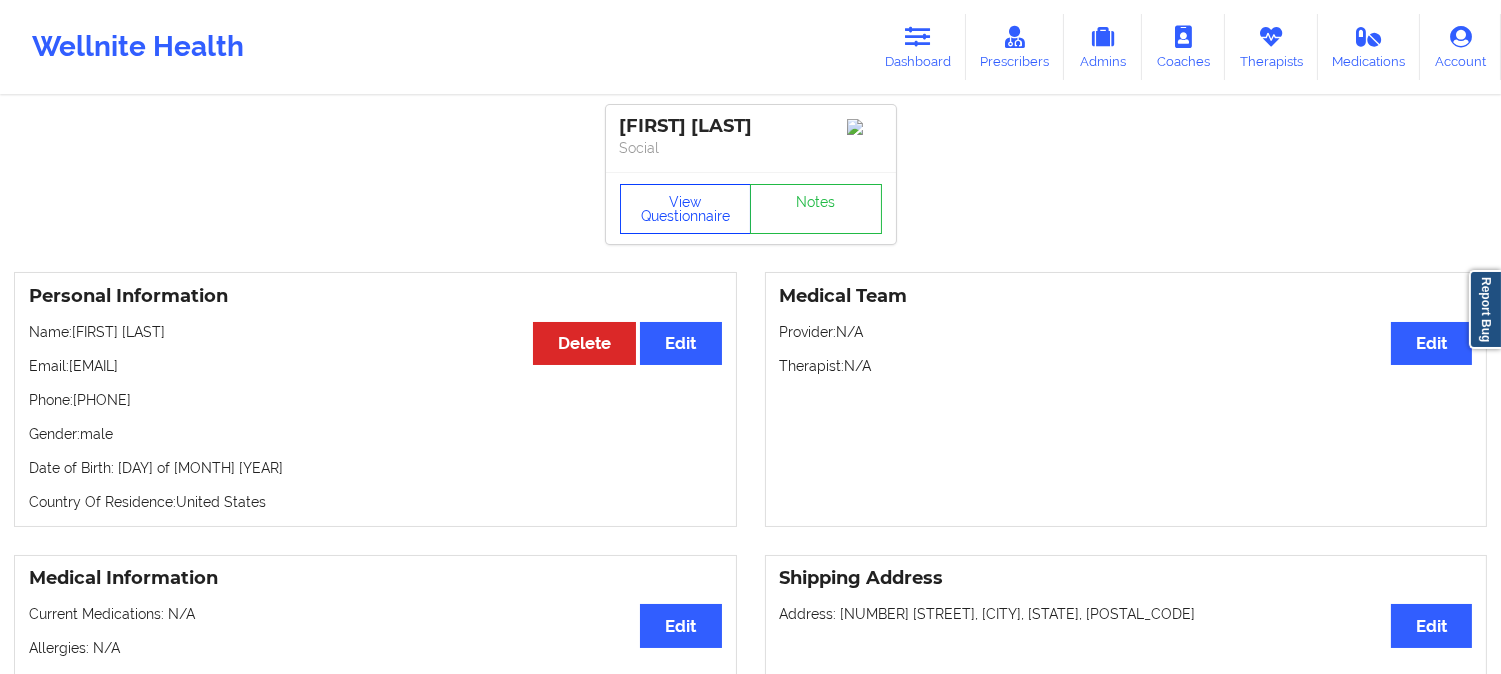 click on "View Questionnaire" at bounding box center (686, 209) 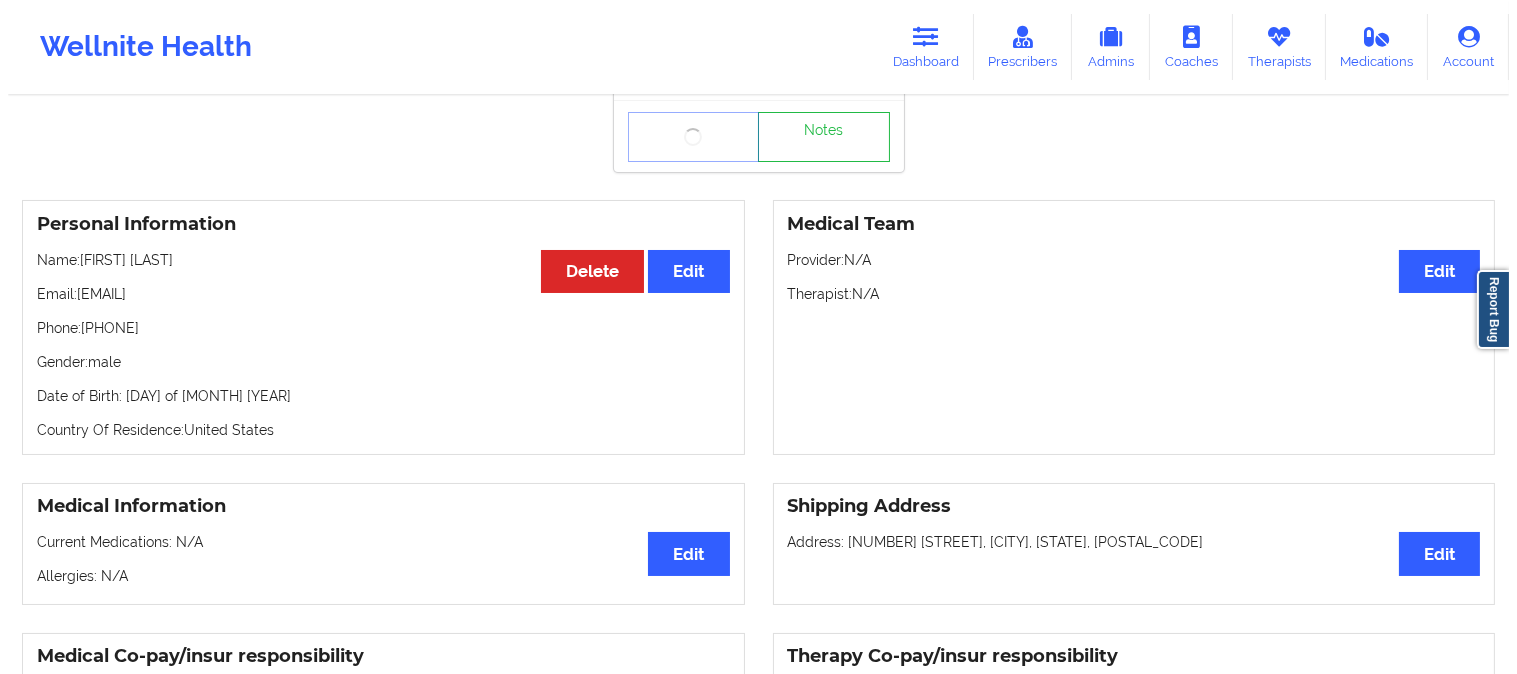 scroll, scrollTop: 111, scrollLeft: 0, axis: vertical 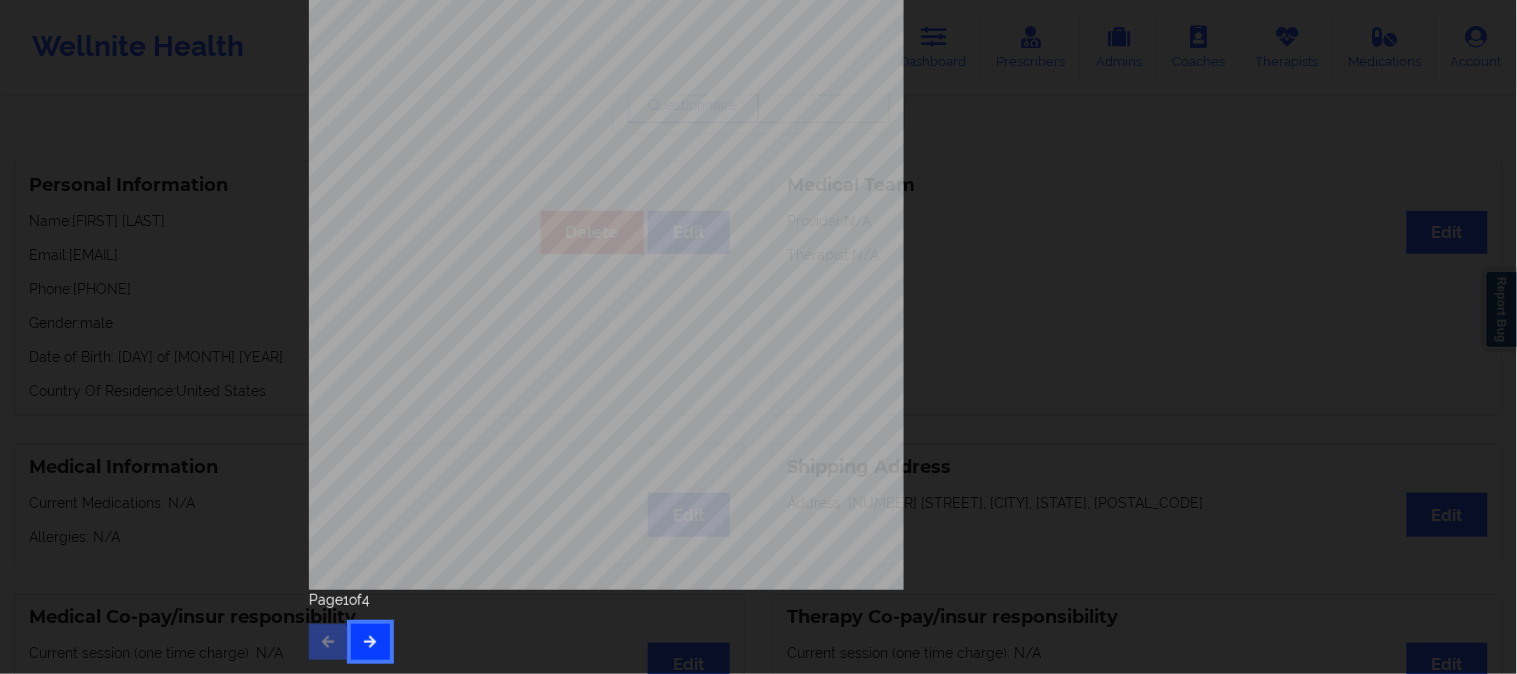 click at bounding box center (370, 641) 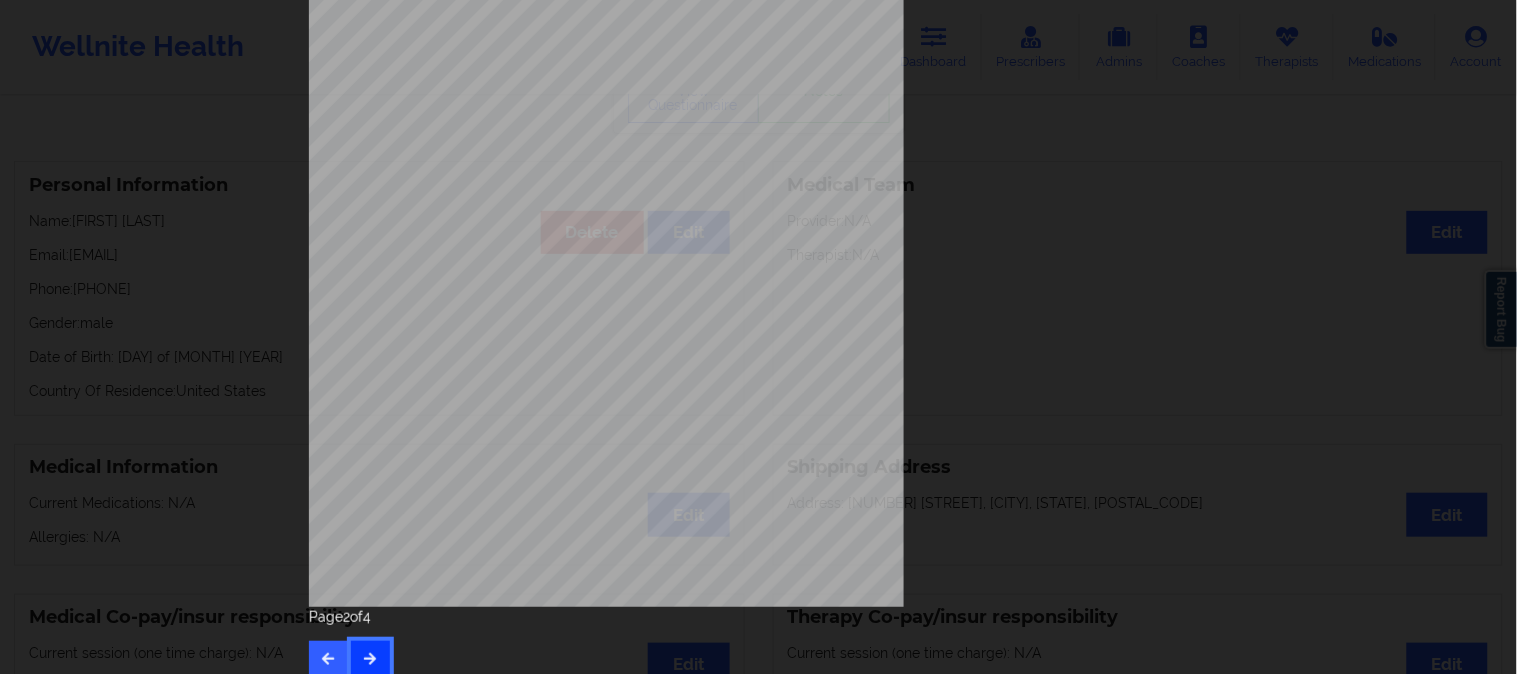 scroll, scrollTop: 280, scrollLeft: 0, axis: vertical 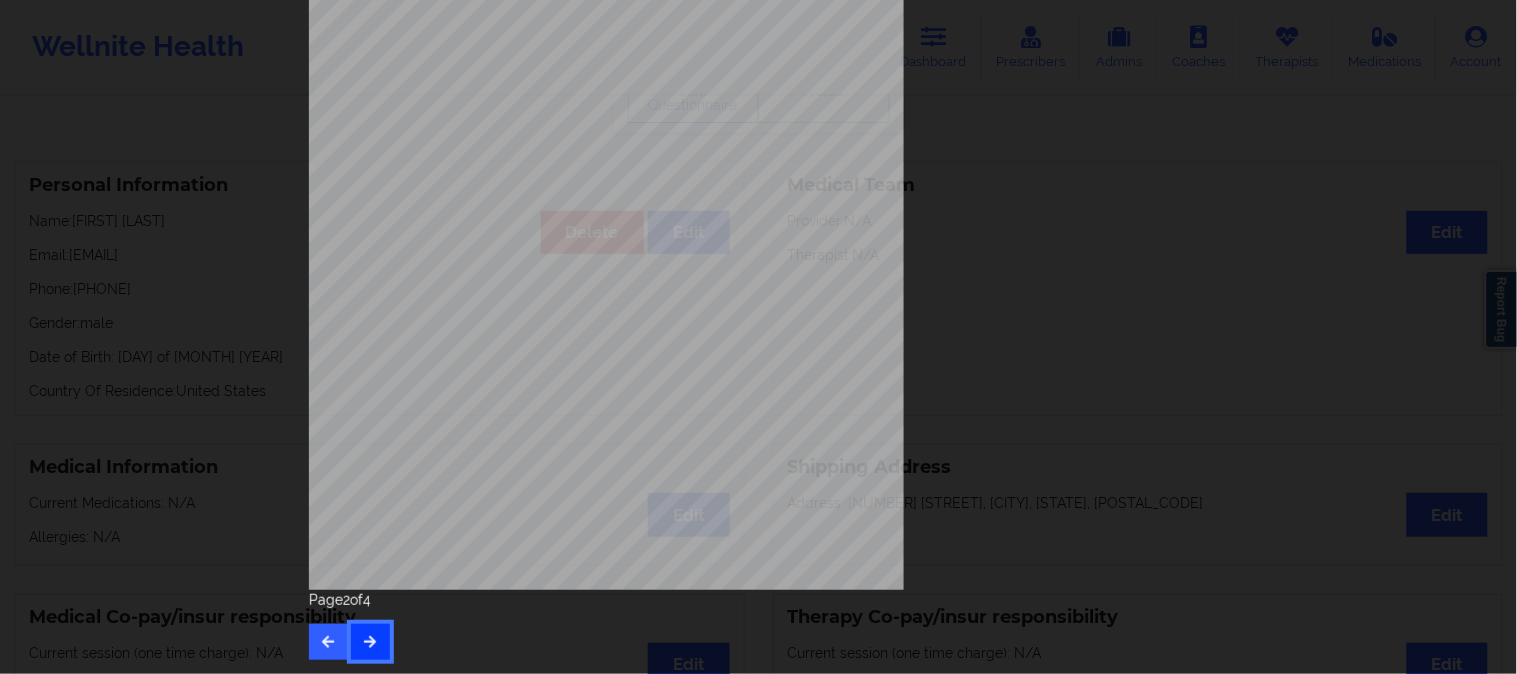 click at bounding box center [370, 642] 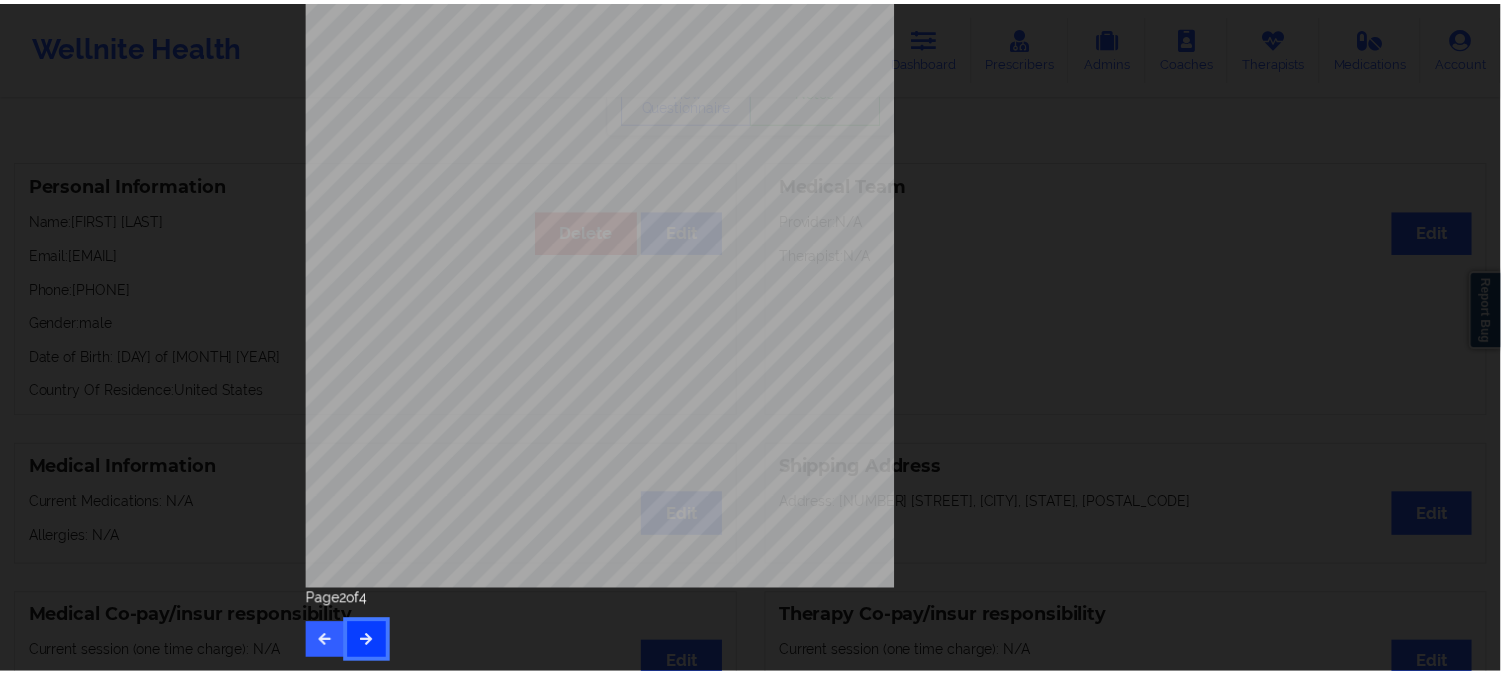 scroll, scrollTop: 0, scrollLeft: 0, axis: both 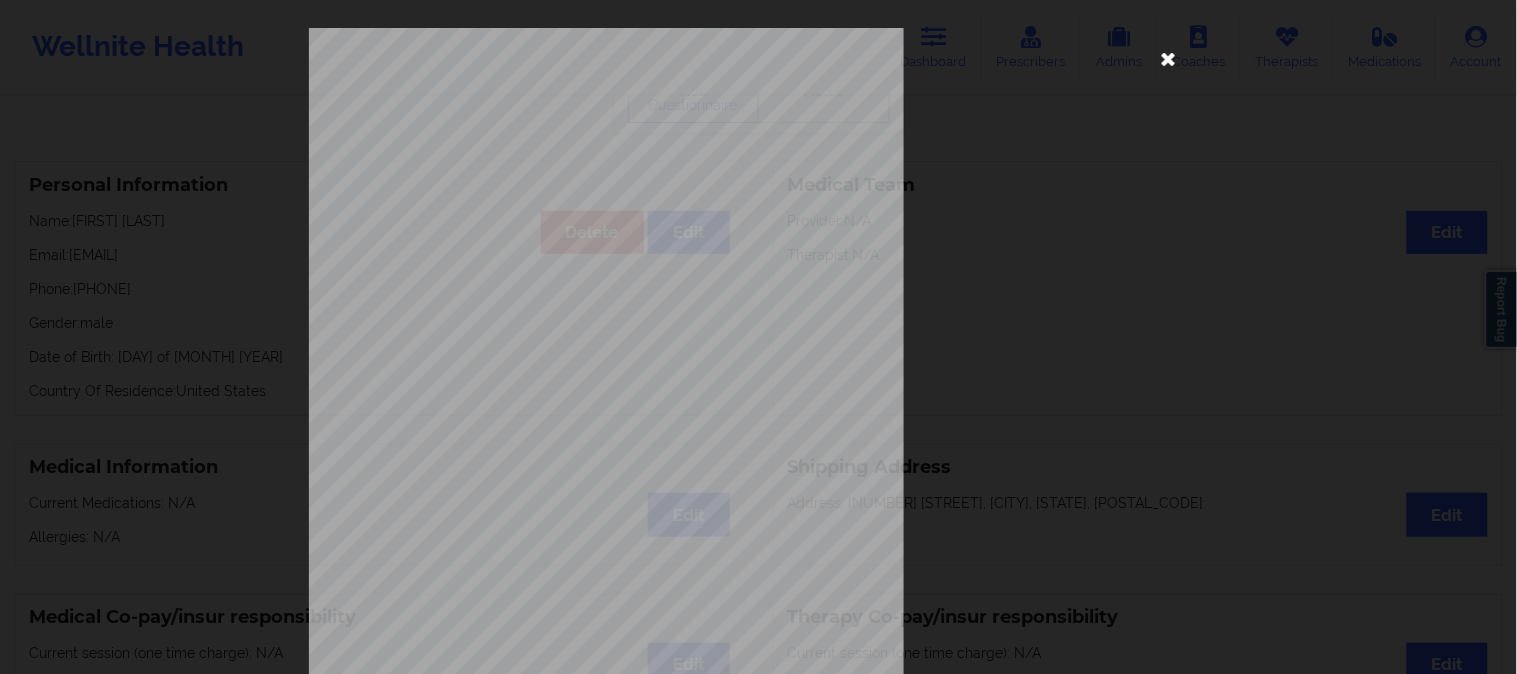 click at bounding box center (1169, 58) 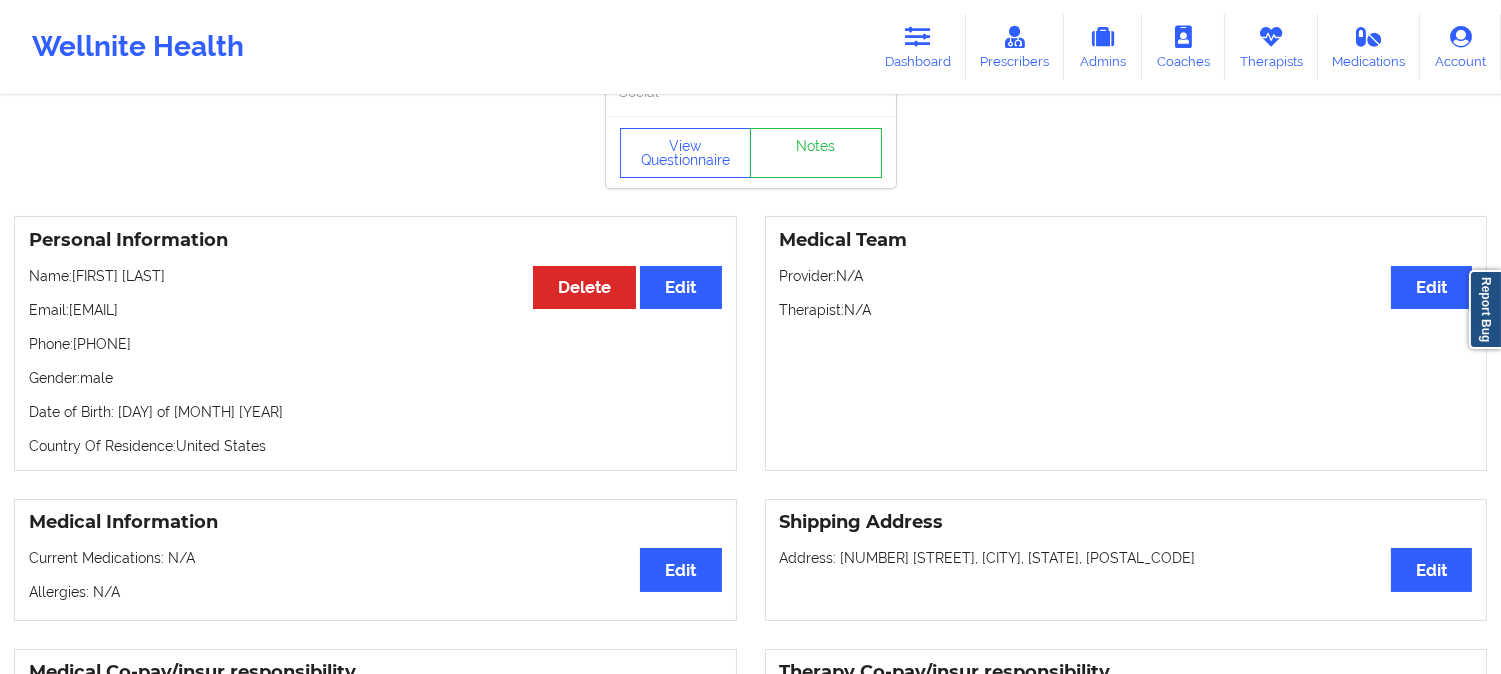 scroll, scrollTop: 0, scrollLeft: 0, axis: both 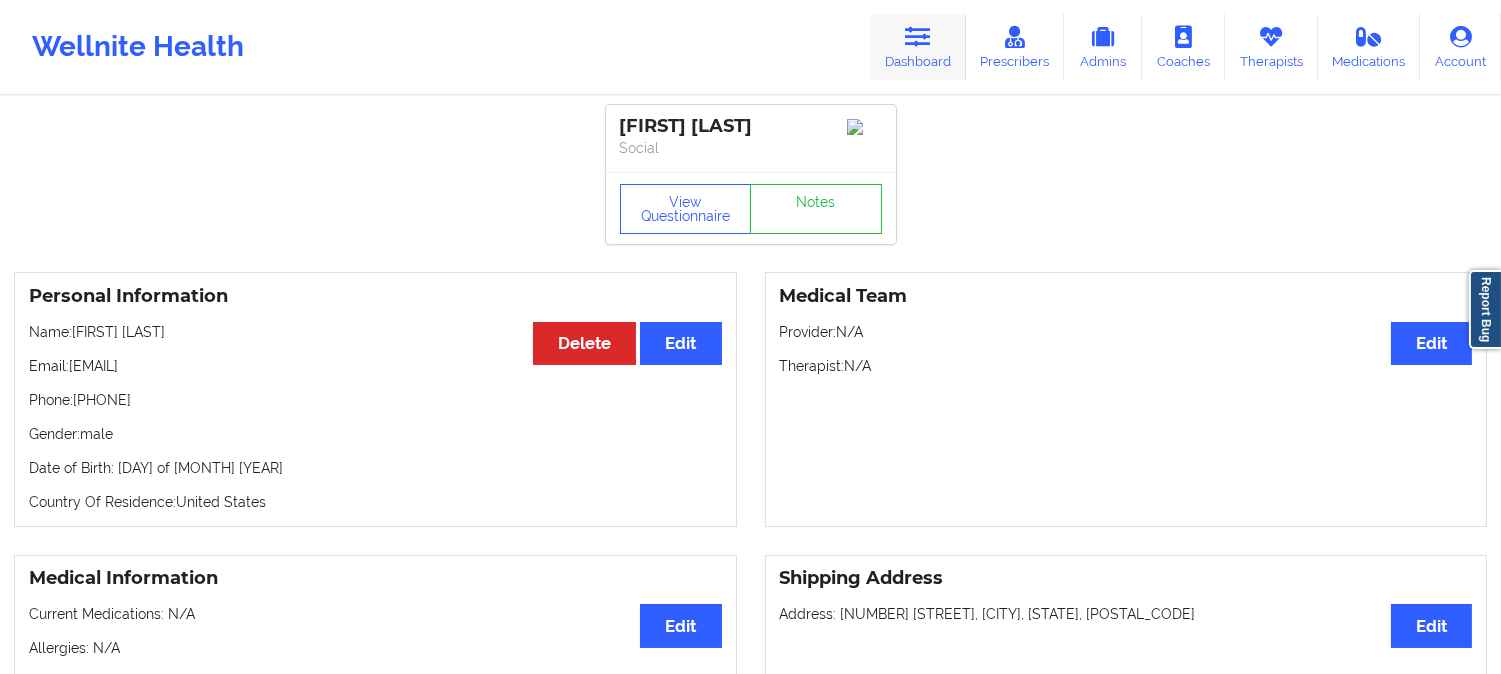 click at bounding box center (918, 37) 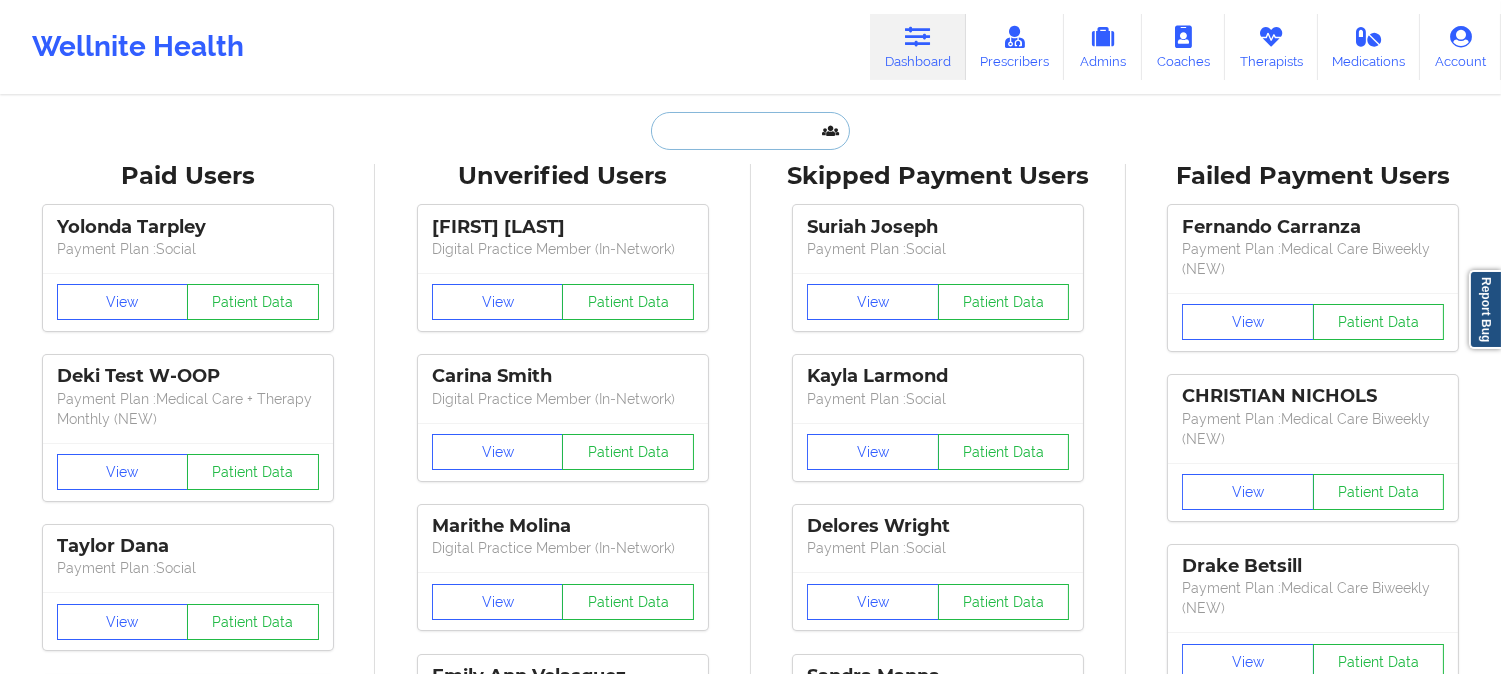 click at bounding box center (750, 131) 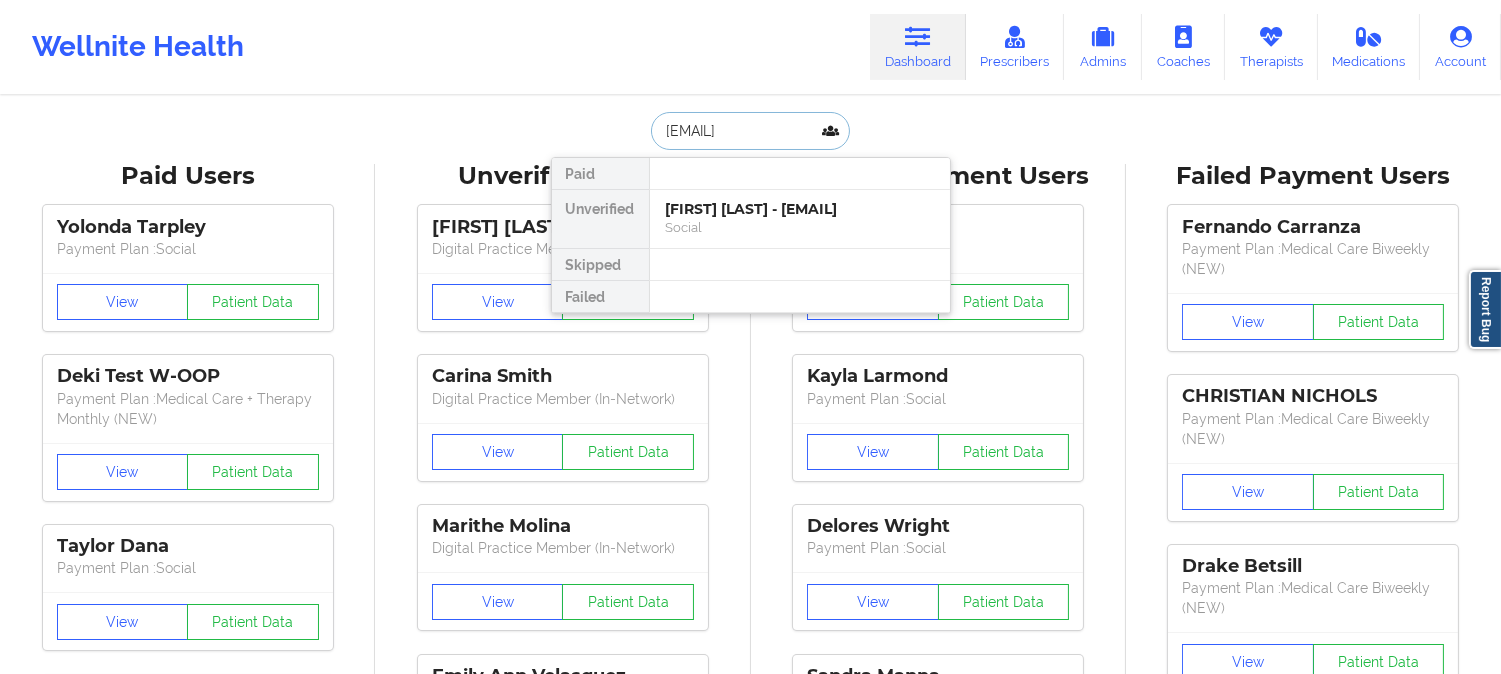 scroll, scrollTop: 0, scrollLeft: 34, axis: horizontal 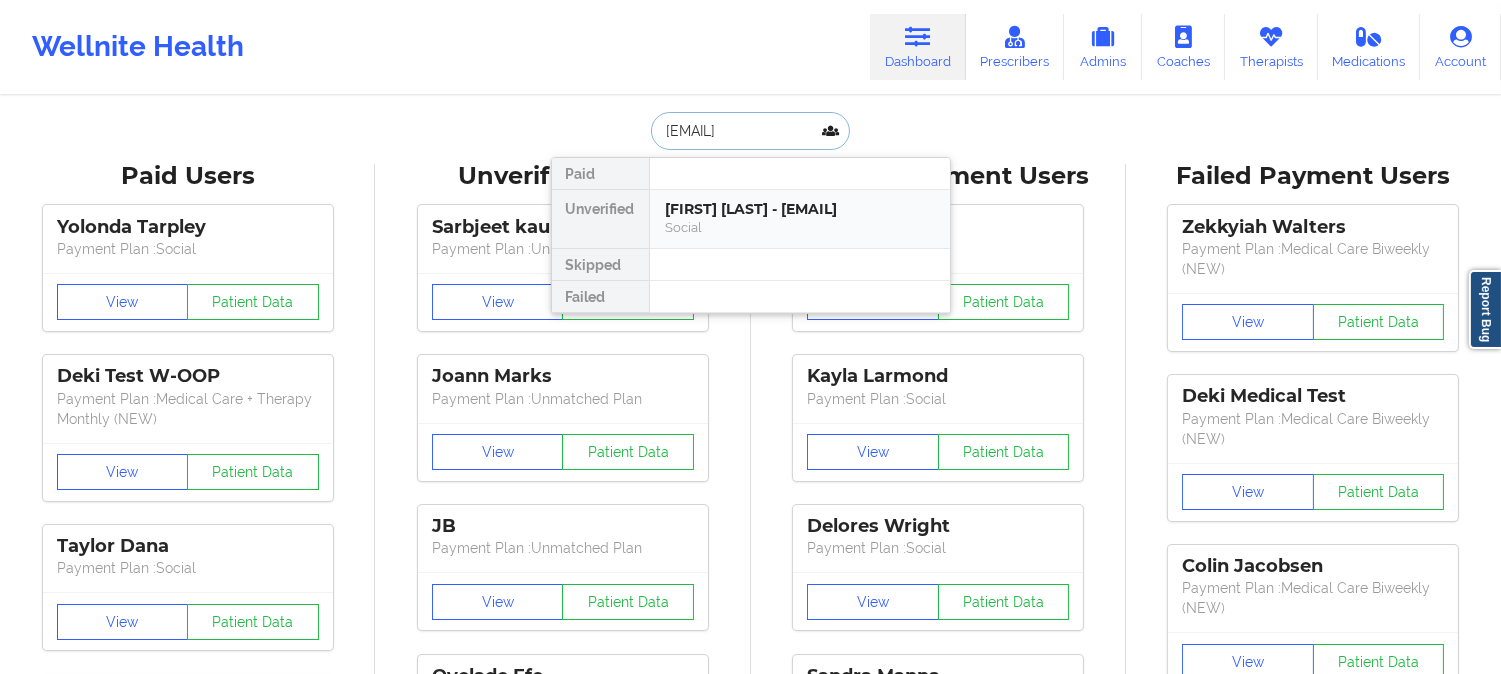 click on "[FIRST] [LAST] - [EMAIL]" at bounding box center [800, 209] 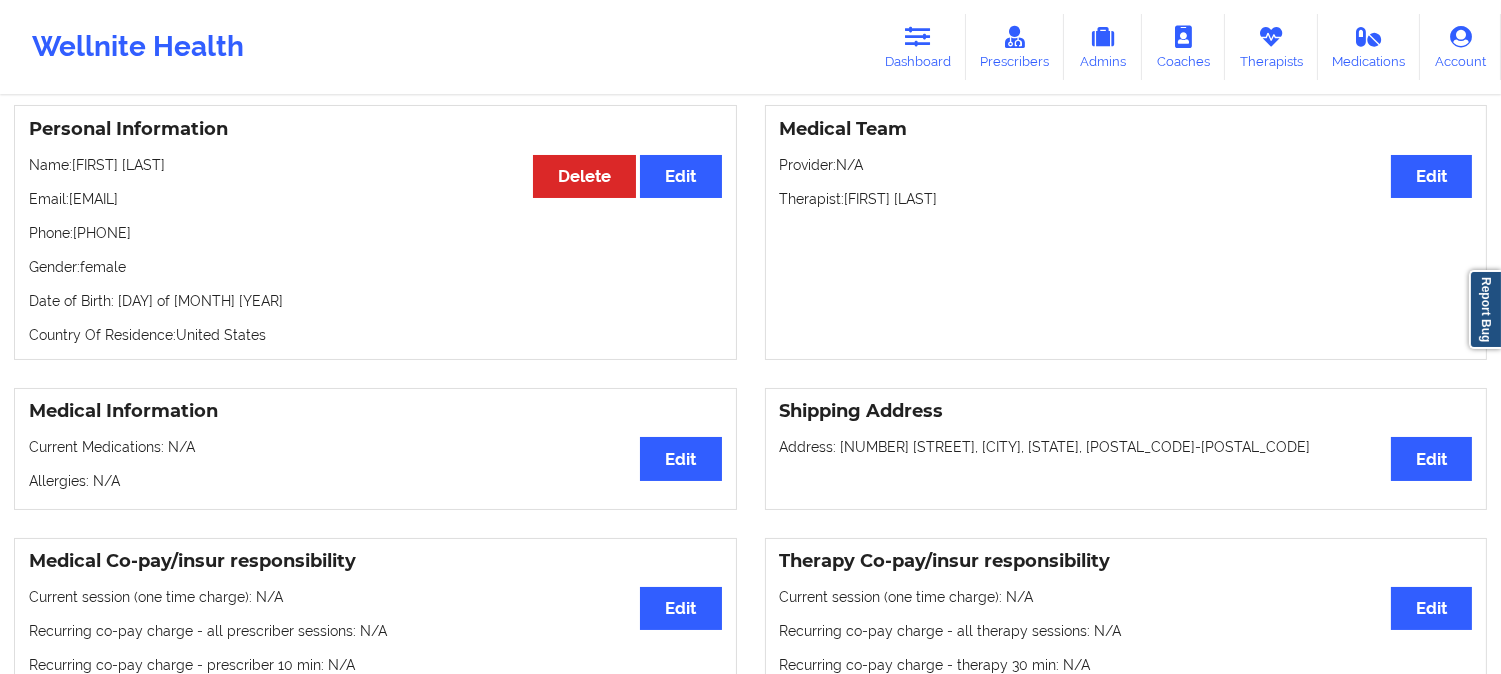 scroll, scrollTop: 0, scrollLeft: 0, axis: both 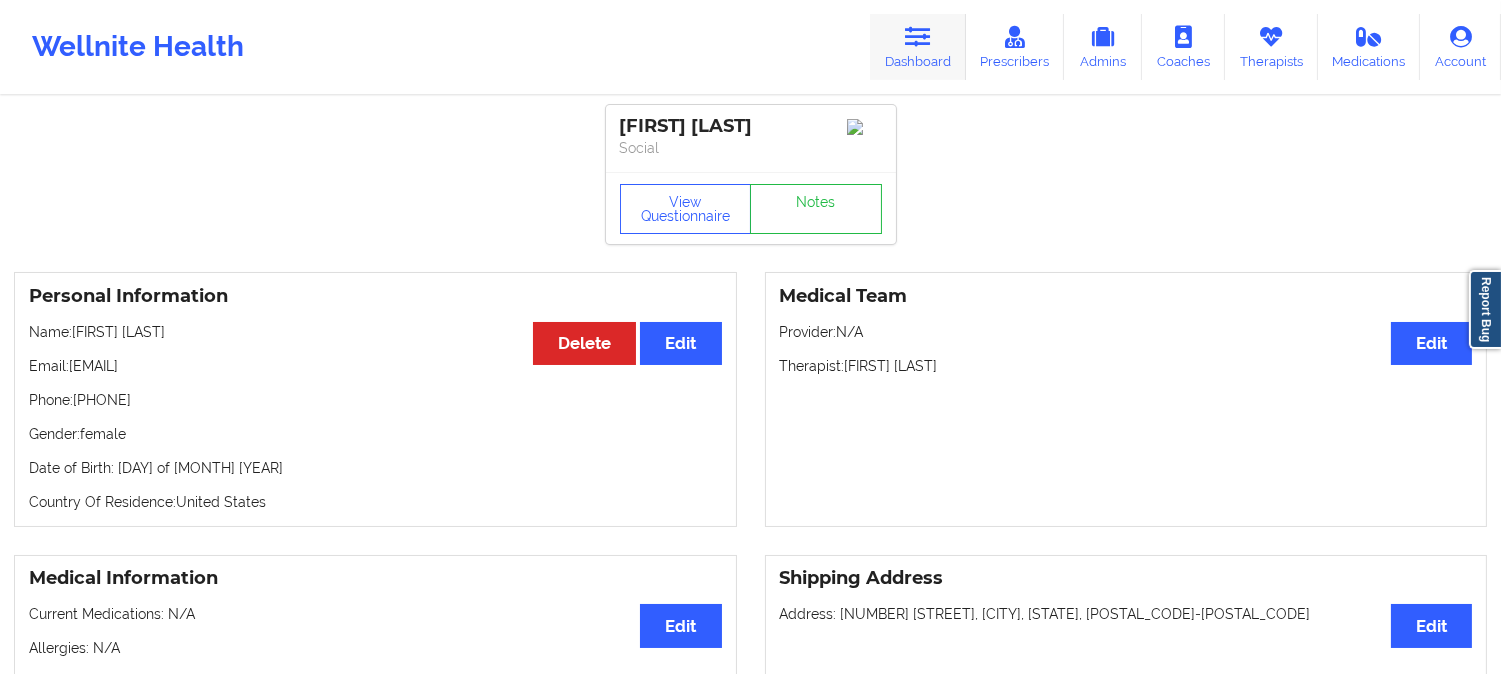 click at bounding box center (918, 37) 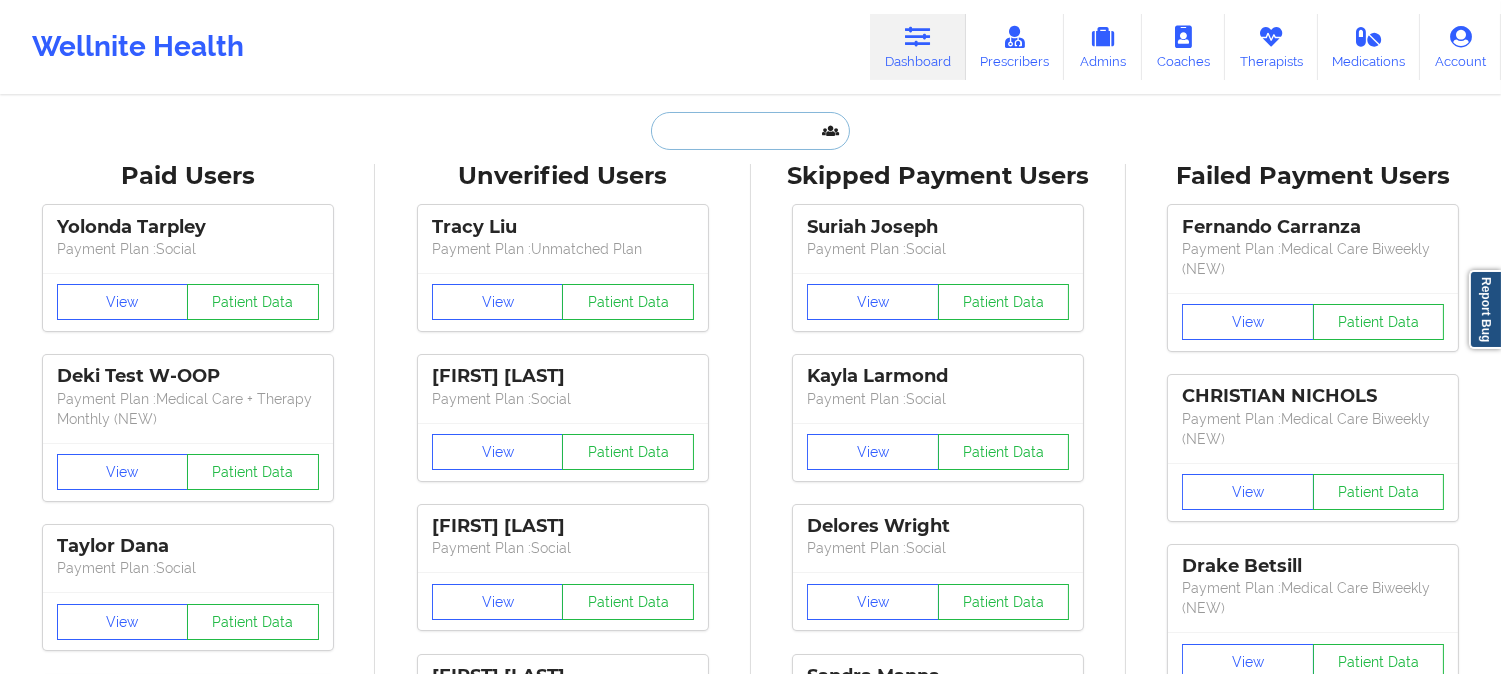 click at bounding box center (750, 131) 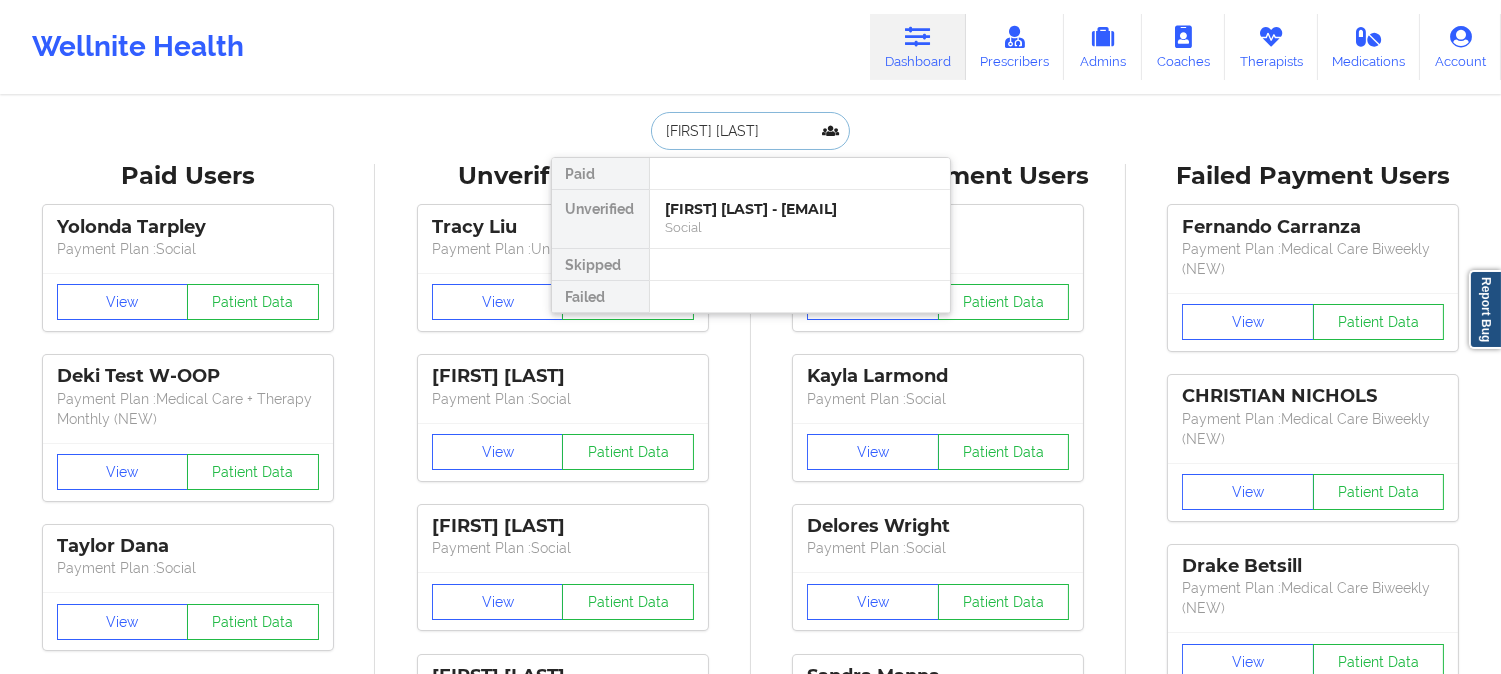 click on "[FIRST] [LAST] - [EMAIL]" at bounding box center [800, 209] 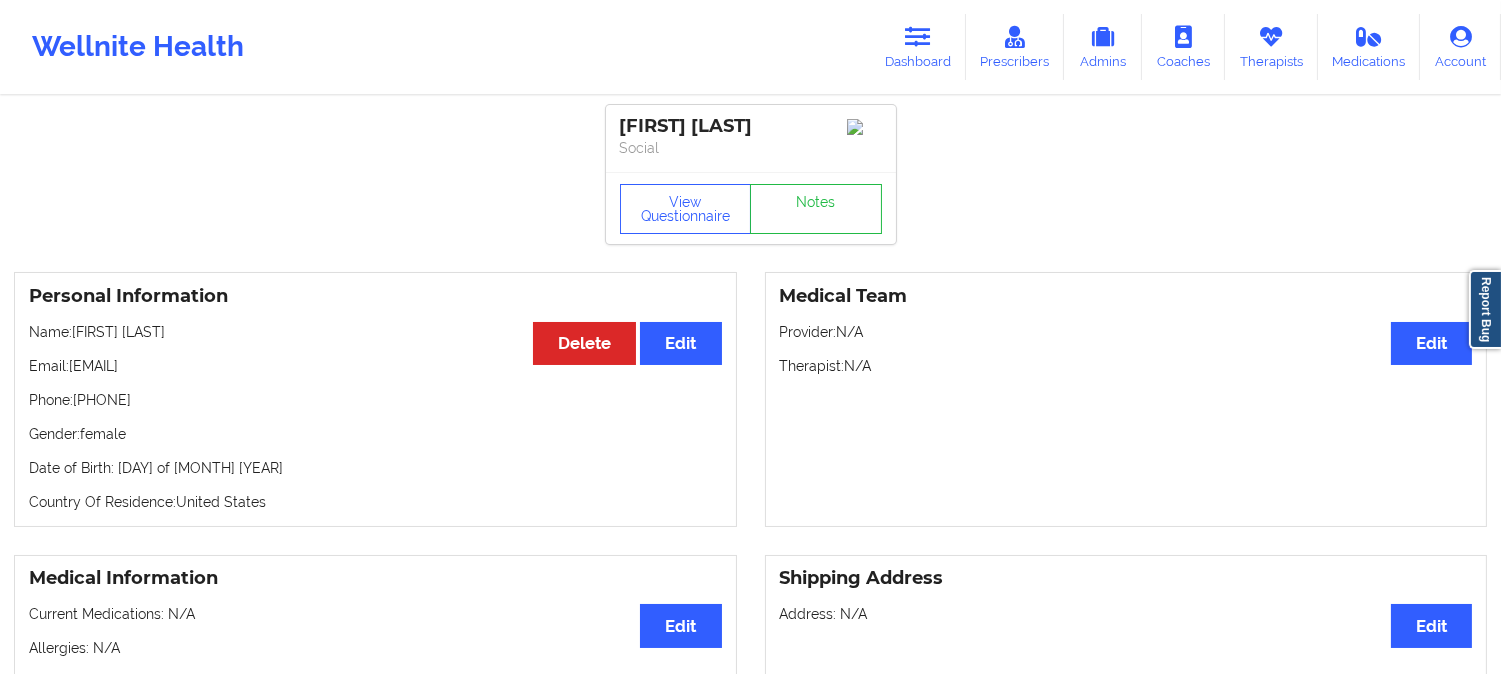 drag, startPoint x: 227, startPoint y: 374, endPoint x: 72, endPoint y: 375, distance: 155.00322 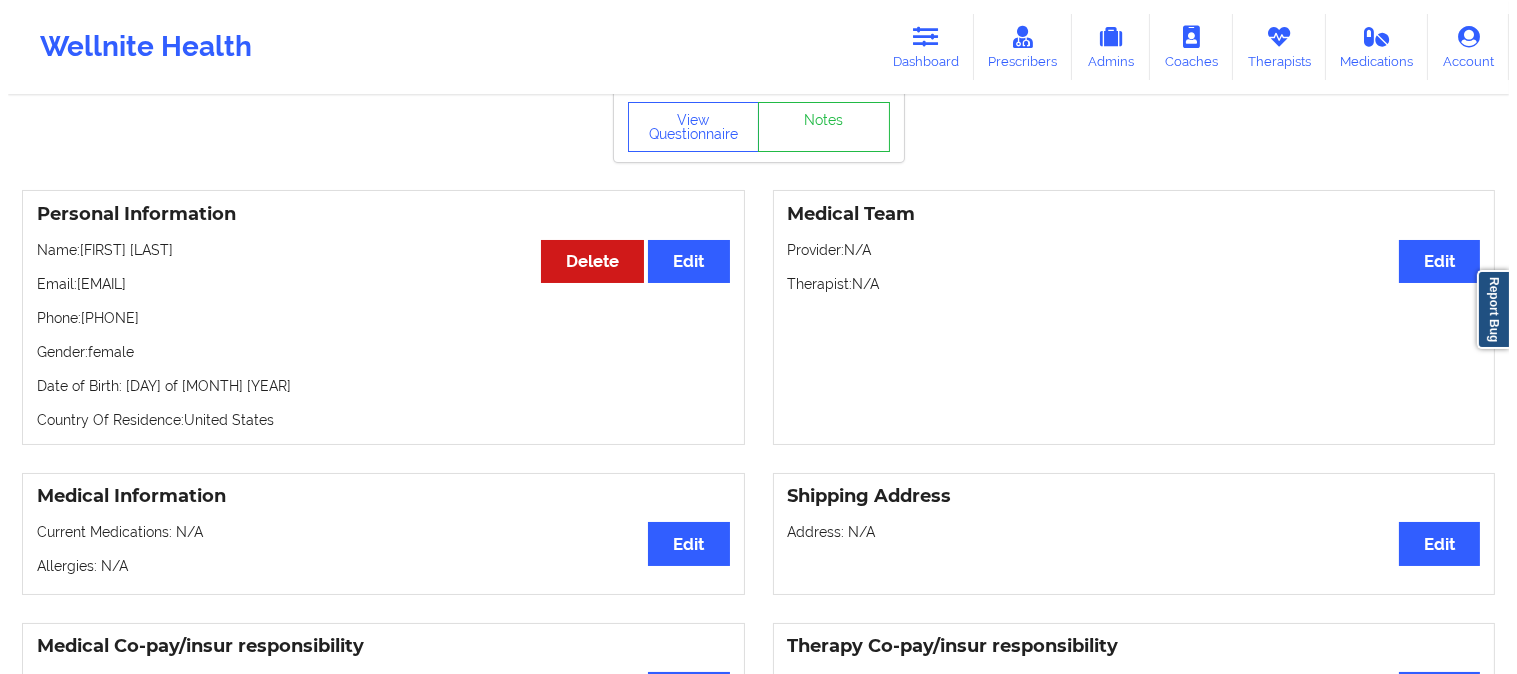 scroll, scrollTop: 0, scrollLeft: 0, axis: both 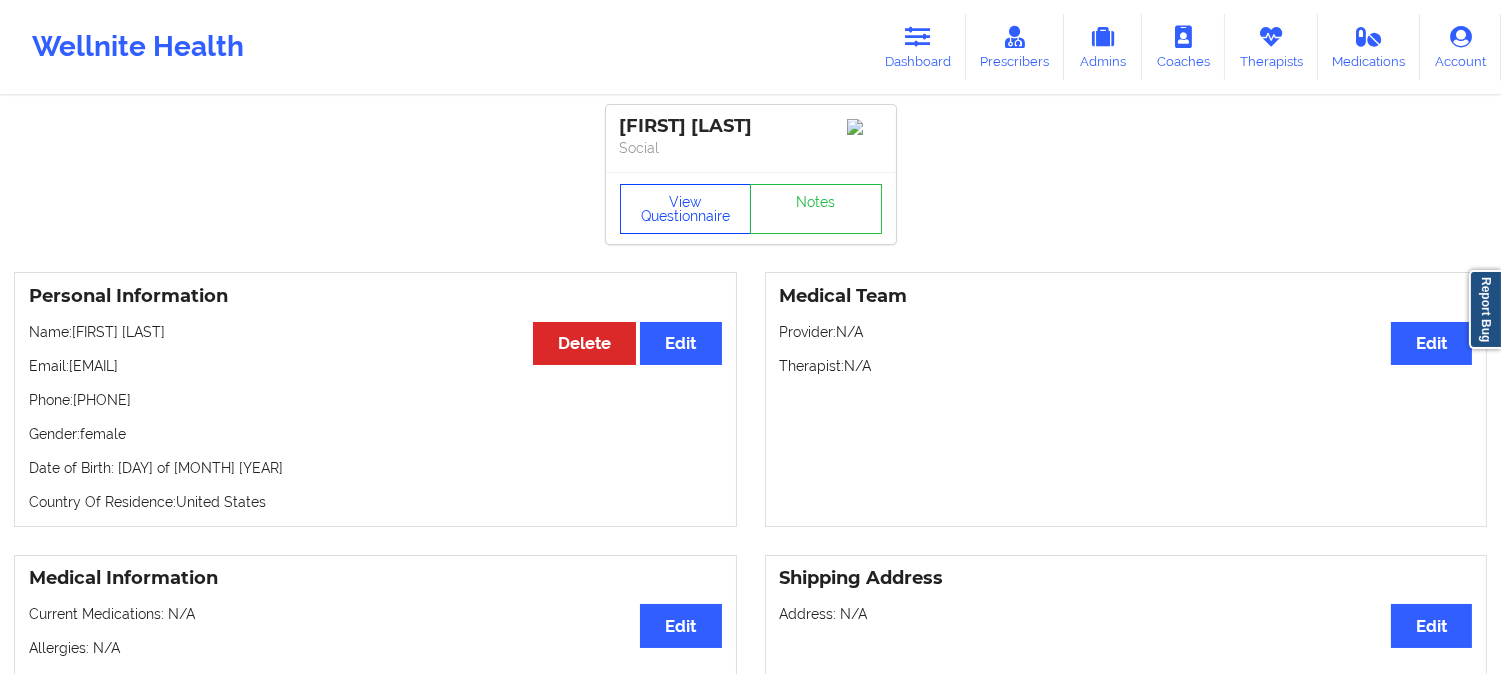 click on "View Questionnaire" at bounding box center [686, 209] 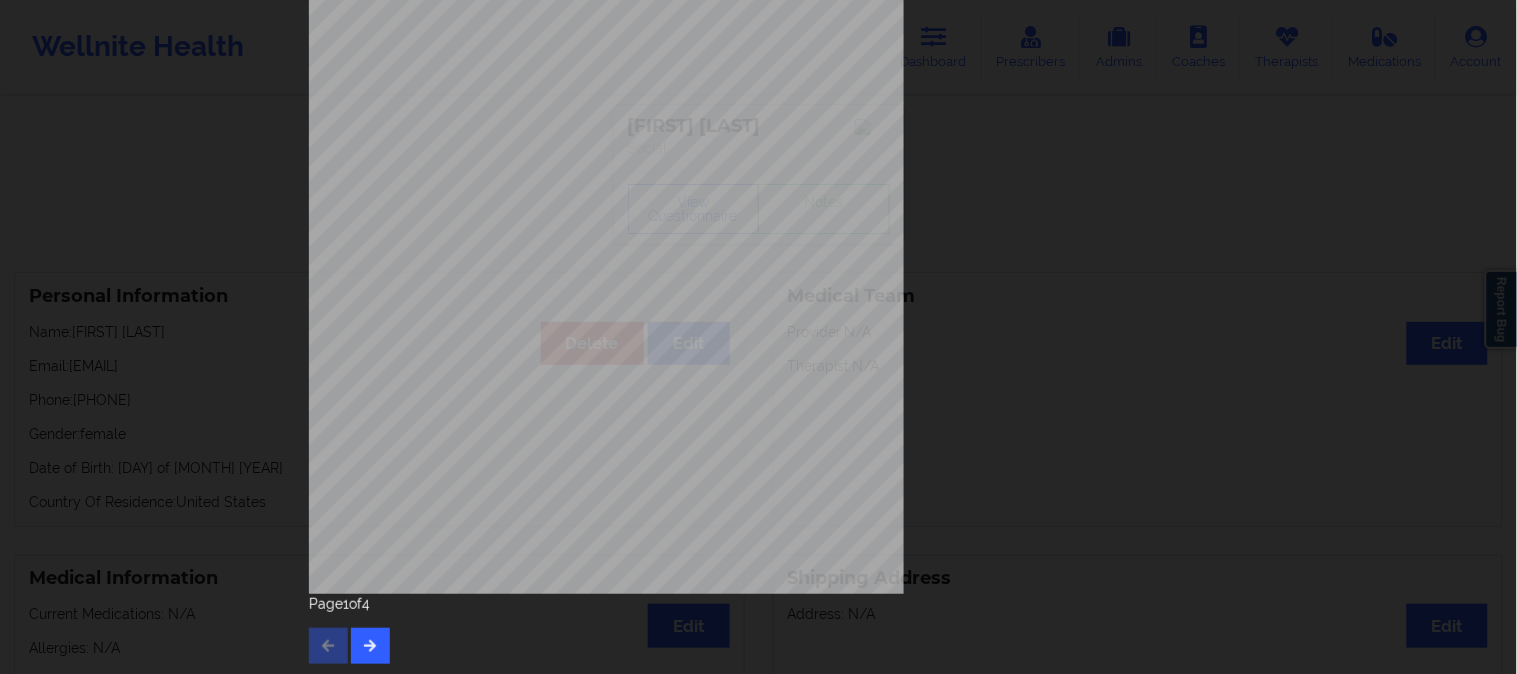 scroll, scrollTop: 280, scrollLeft: 0, axis: vertical 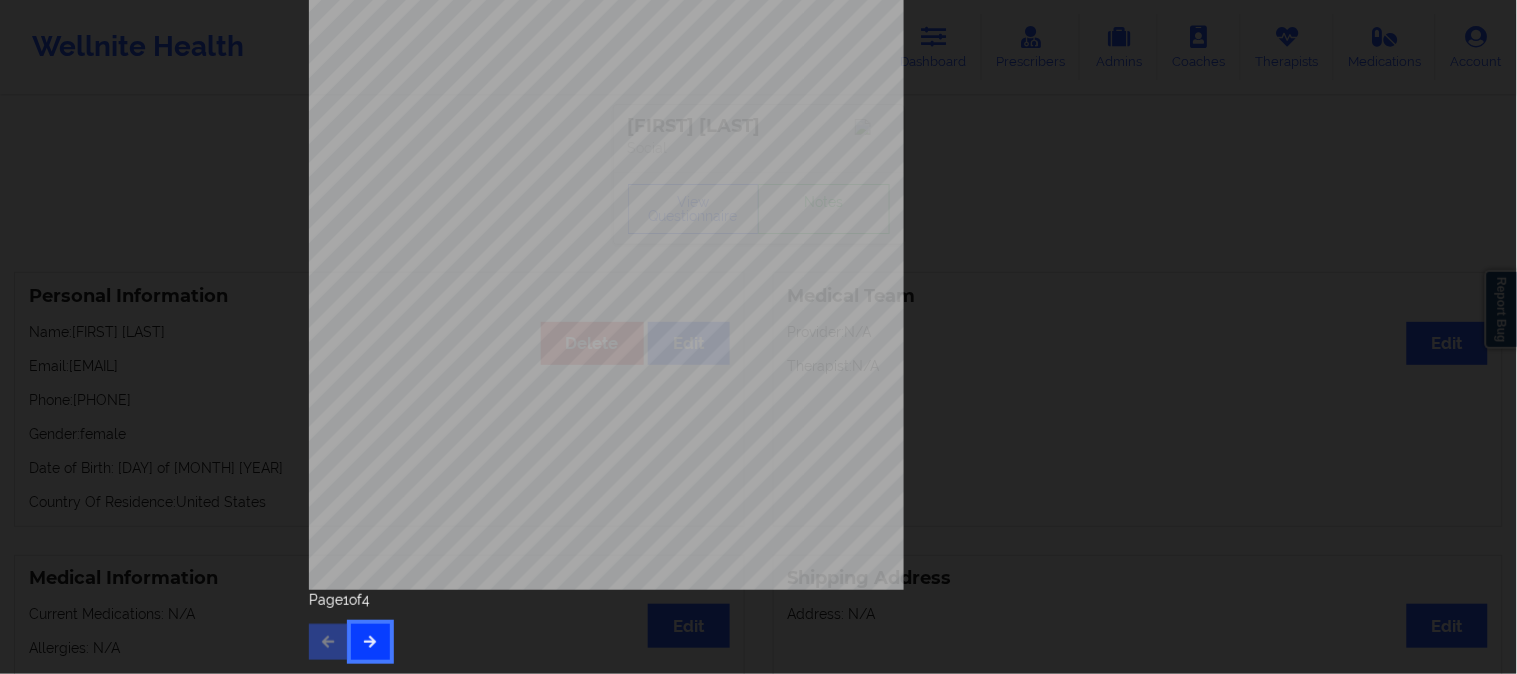 click at bounding box center (370, 641) 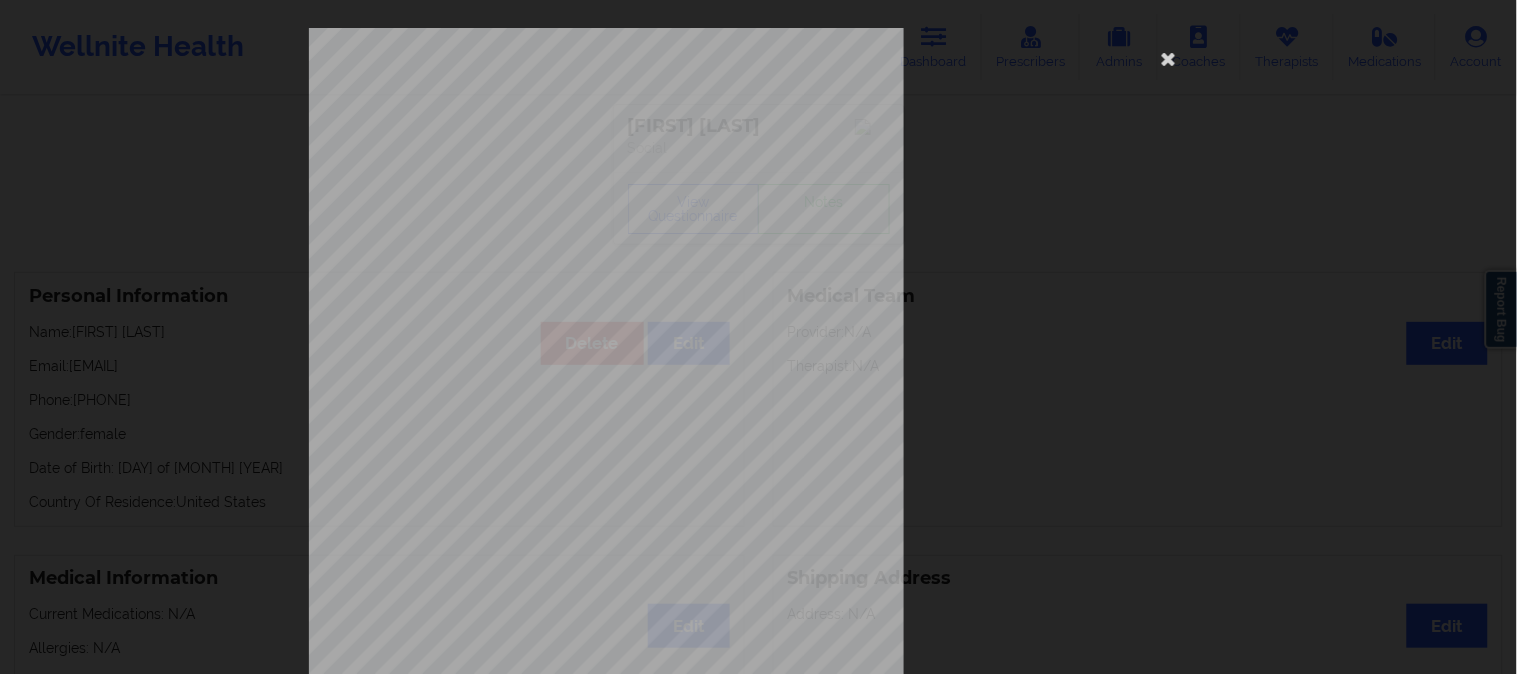scroll, scrollTop: 280, scrollLeft: 0, axis: vertical 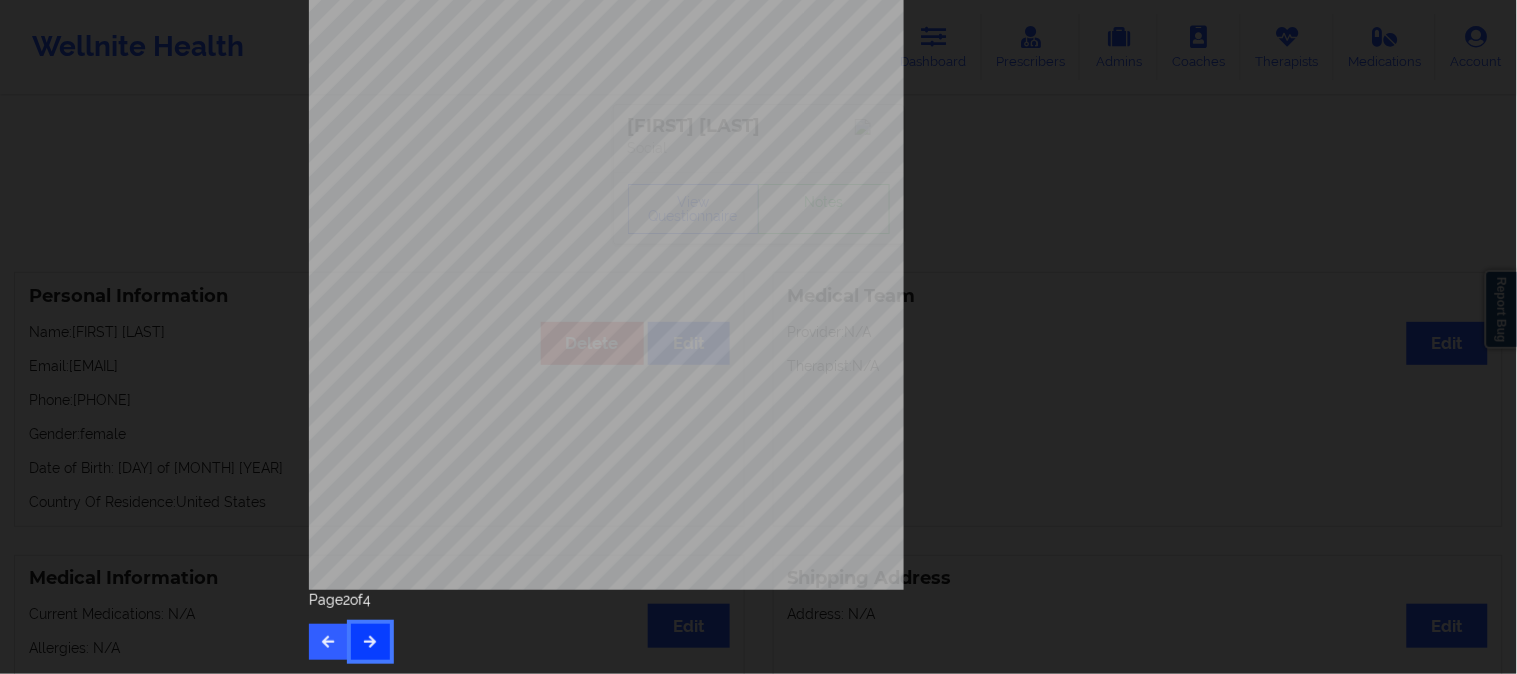 click at bounding box center (370, 641) 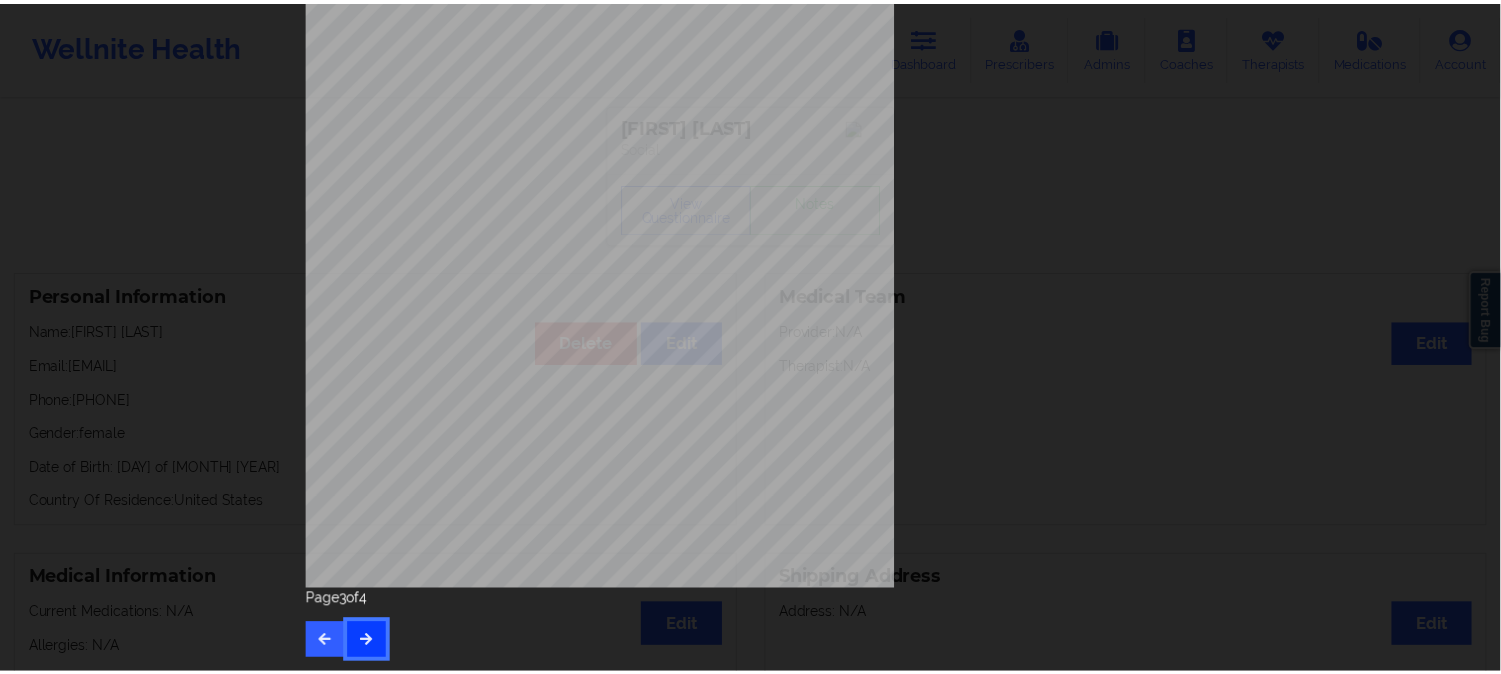 scroll, scrollTop: 0, scrollLeft: 0, axis: both 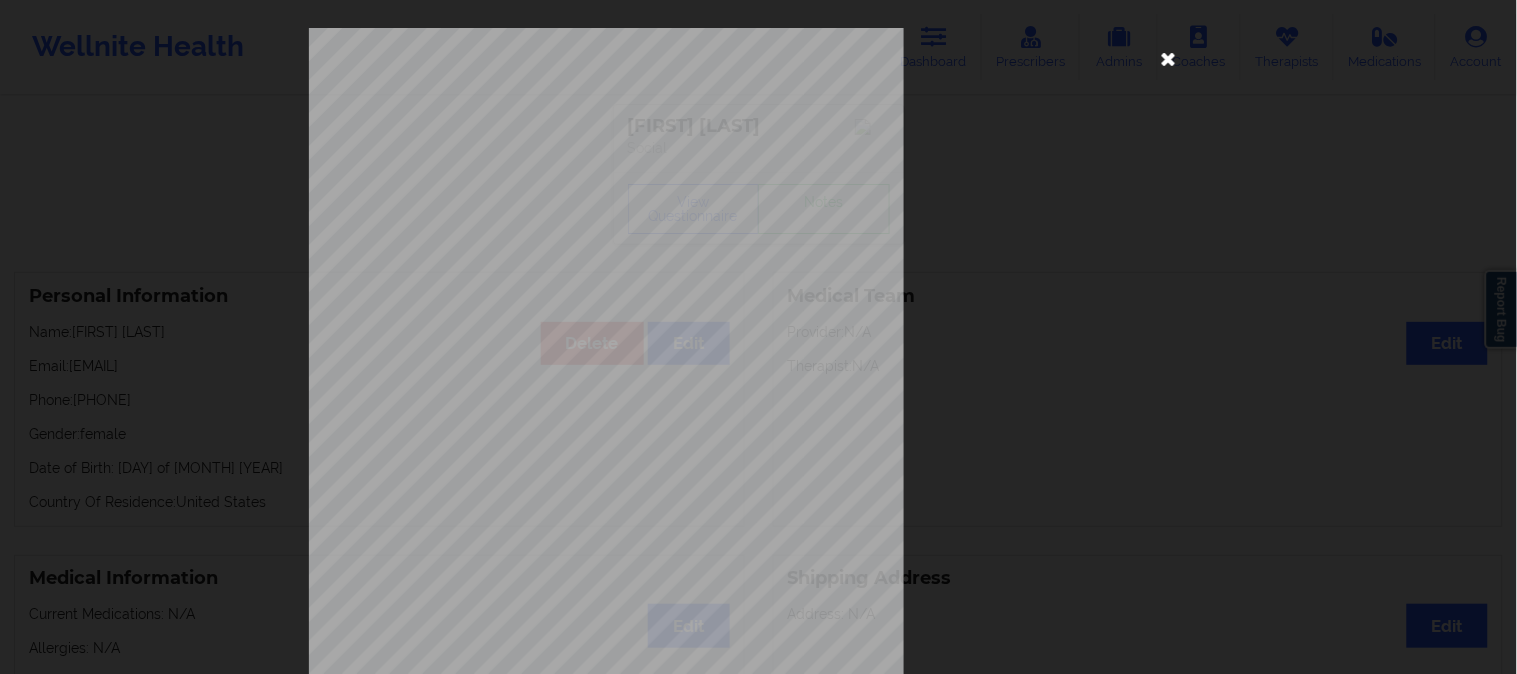 click at bounding box center [1169, 58] 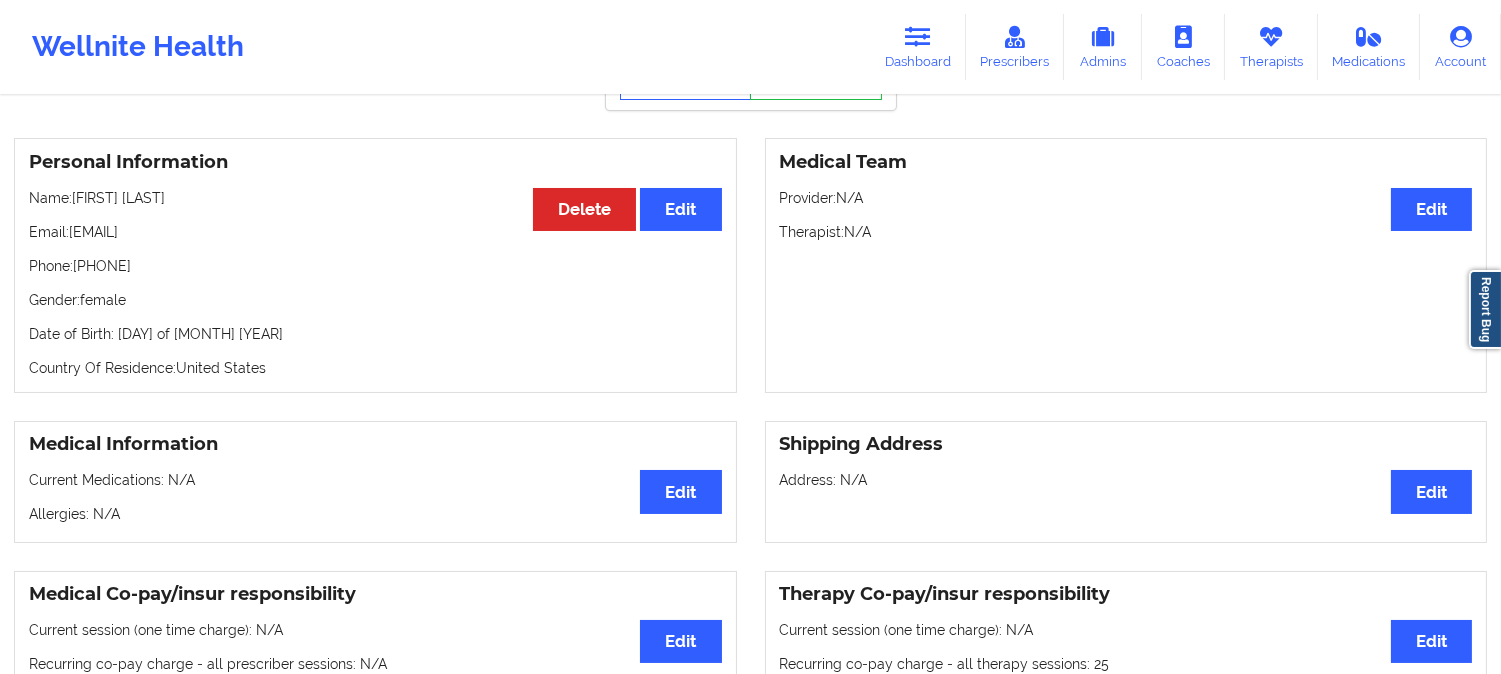 scroll, scrollTop: 444, scrollLeft: 0, axis: vertical 